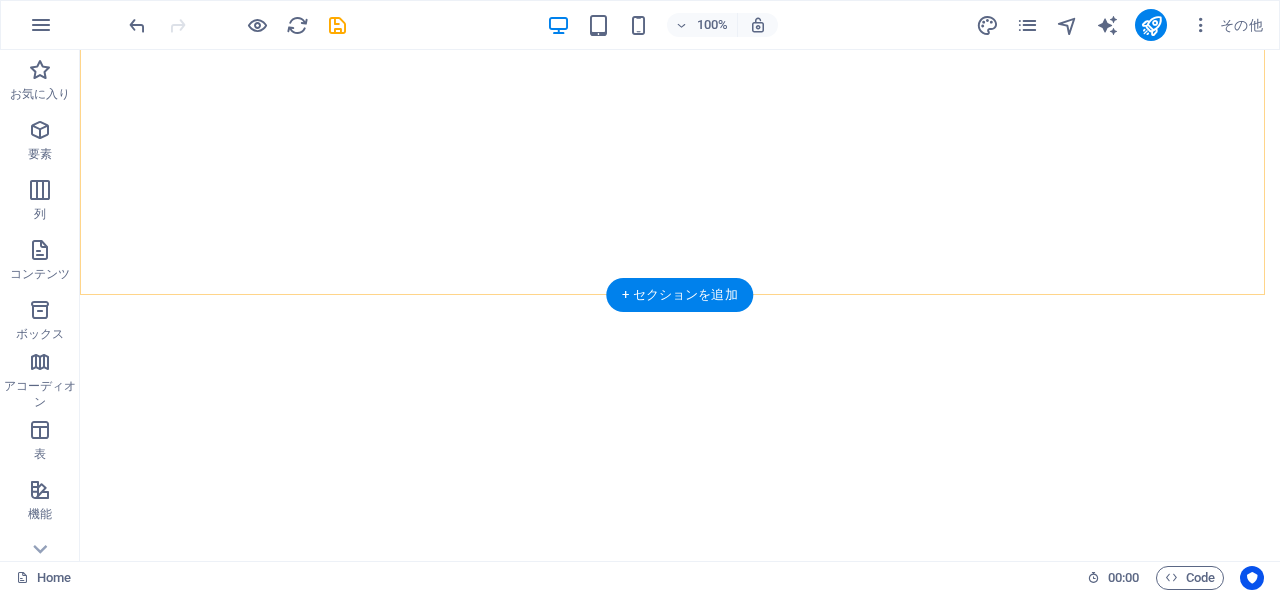 scroll, scrollTop: 0, scrollLeft: 0, axis: both 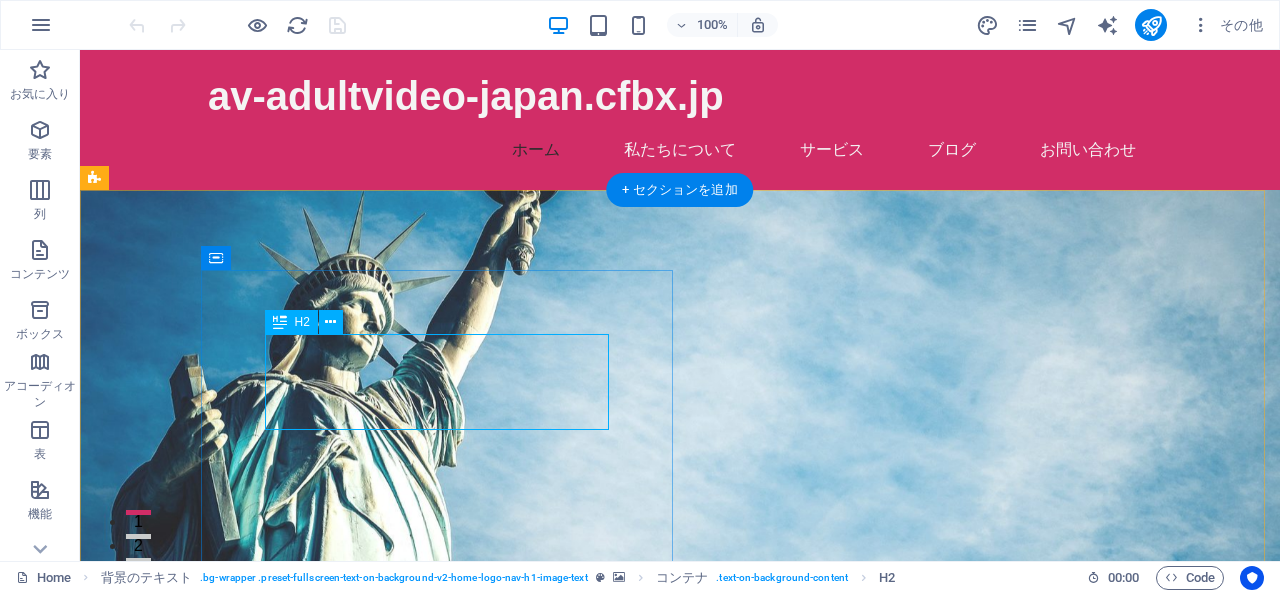 click on "ブログでアフィリエイトを始めよう" at bounding box center [680, 830] 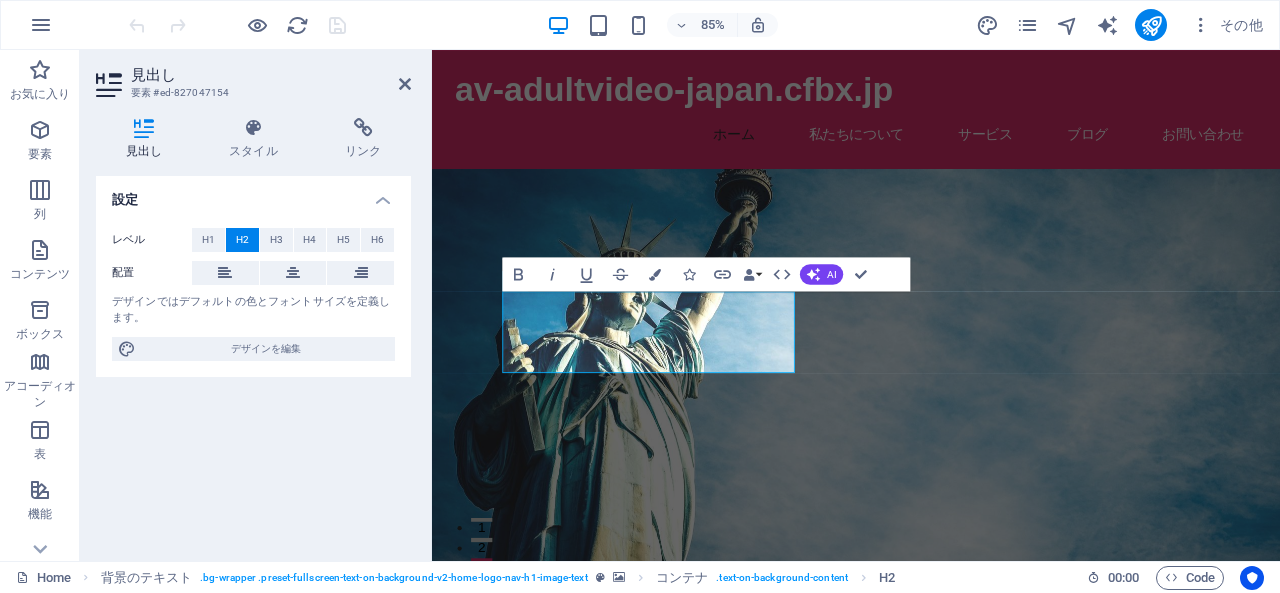 click at bounding box center (931, 426) 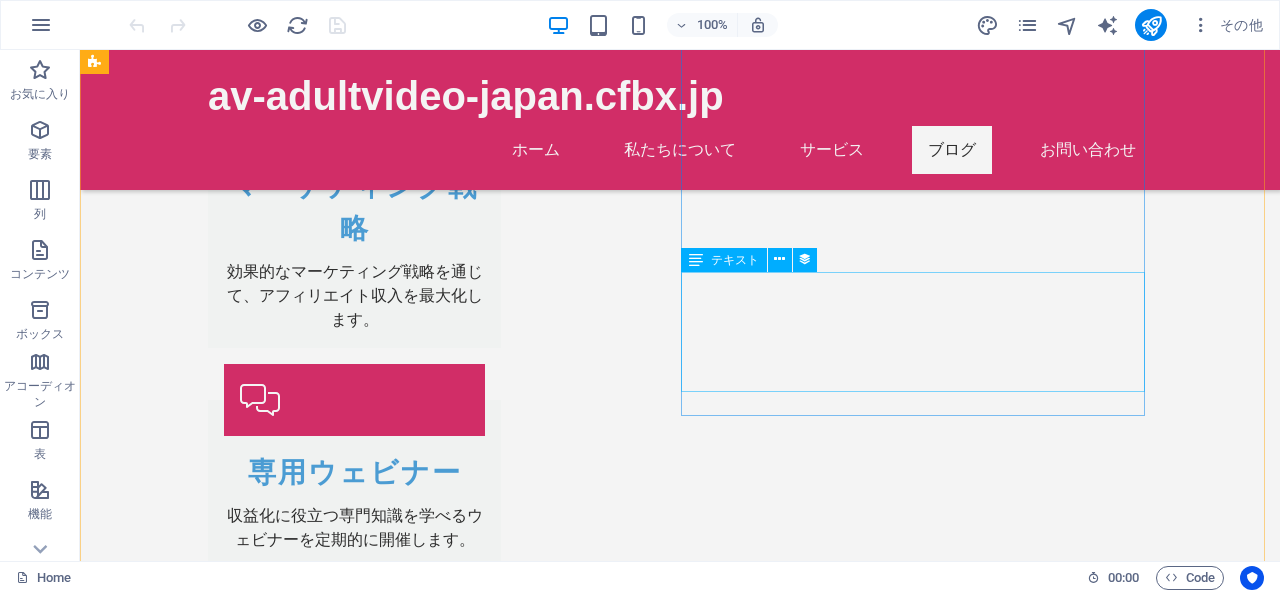 scroll, scrollTop: 2400, scrollLeft: 0, axis: vertical 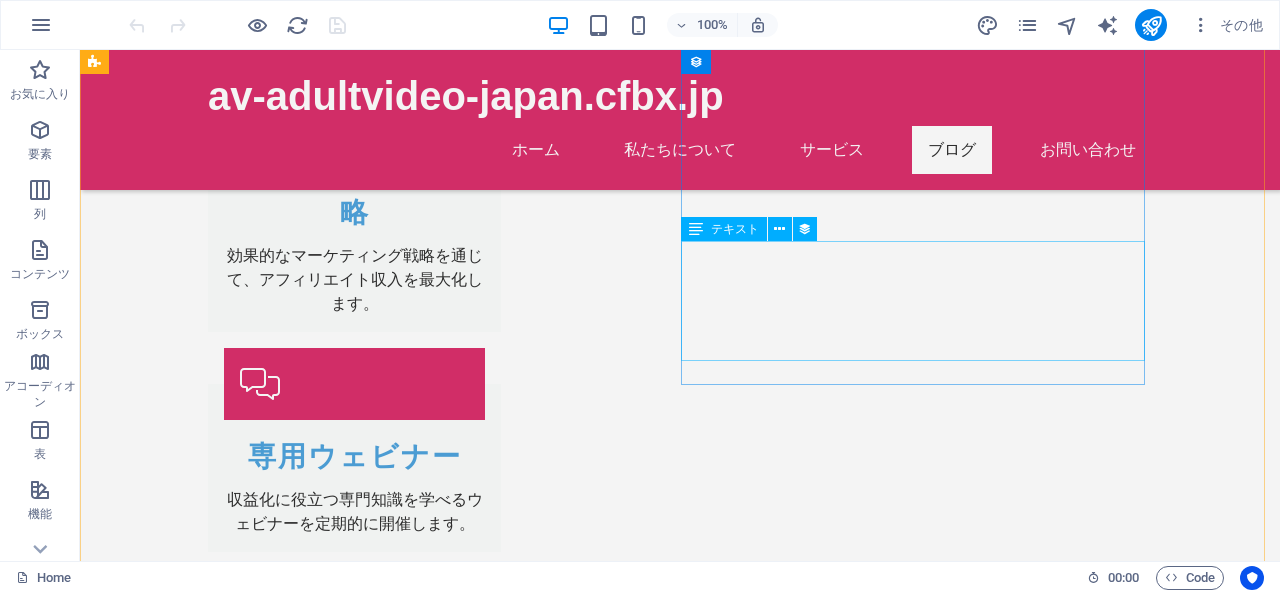 click on "Luctus inceptos. Phasellus eget eros malesuada vulputate turpis non bibendum taciti! A integer consequat. At morbi et lacinia nisi sociosqu? Metus feugiat at, nisl felis vestibulum. Laoreet nec vel bibendum nec. Sodales orci. Hendrerit ornare cubilia. Habitasse elementum!" at bounding box center [568, 2368] 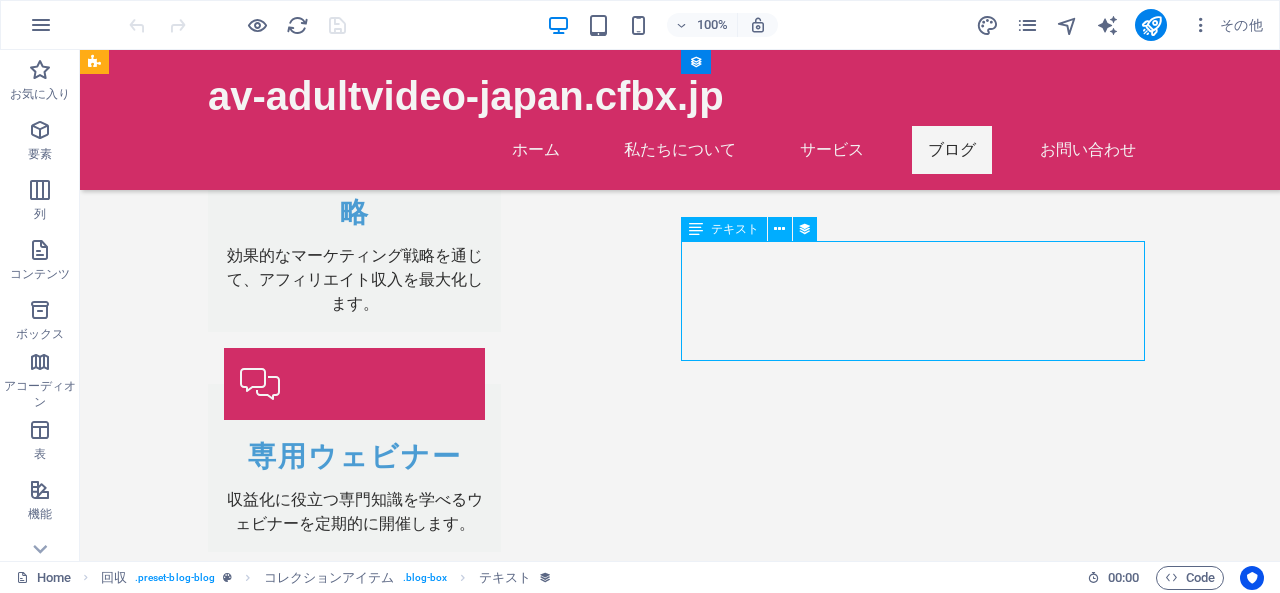 click on "Luctus inceptos. Phasellus eget eros malesuada vulputate turpis non bibendum taciti! A integer consequat. At morbi et lacinia nisi sociosqu? Metus feugiat at, nisl felis vestibulum. Laoreet nec vel bibendum nec. Sodales orci. Hendrerit ornare cubilia. Habitasse elementum!" at bounding box center (568, 2368) 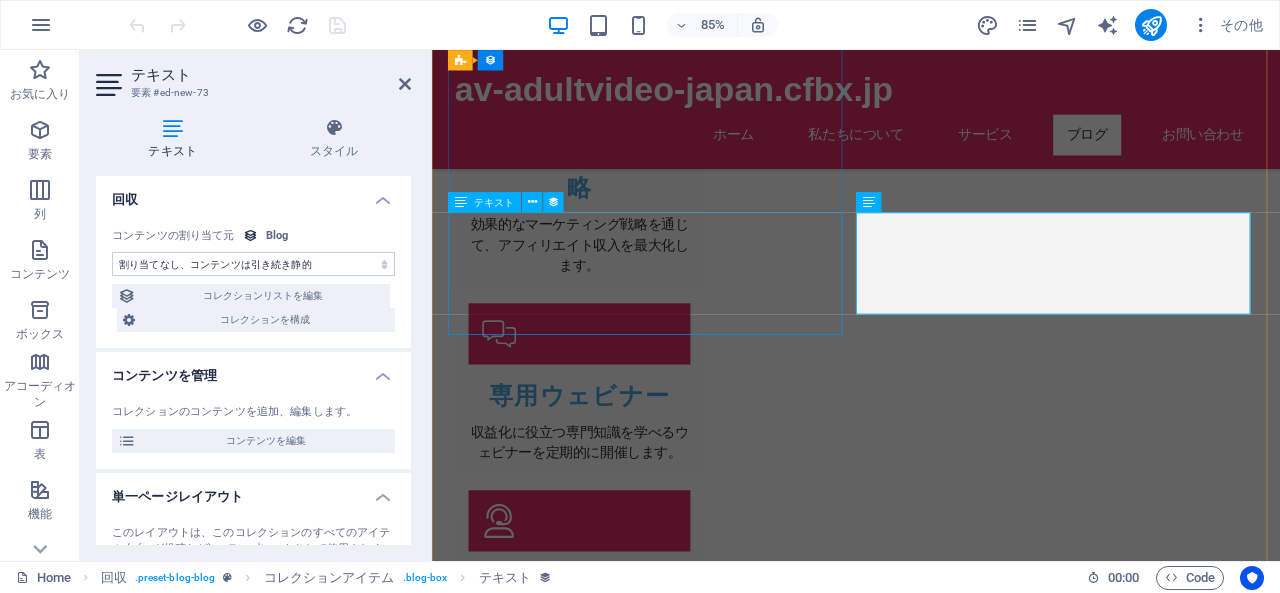 select on "description" 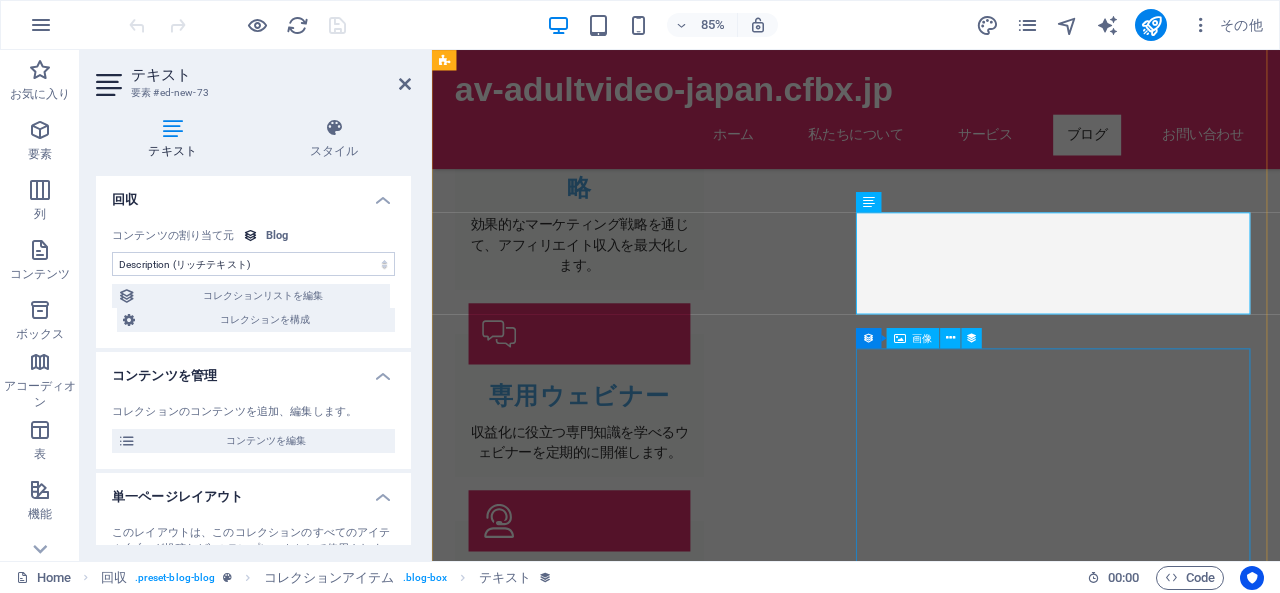 click at bounding box center [920, 2992] 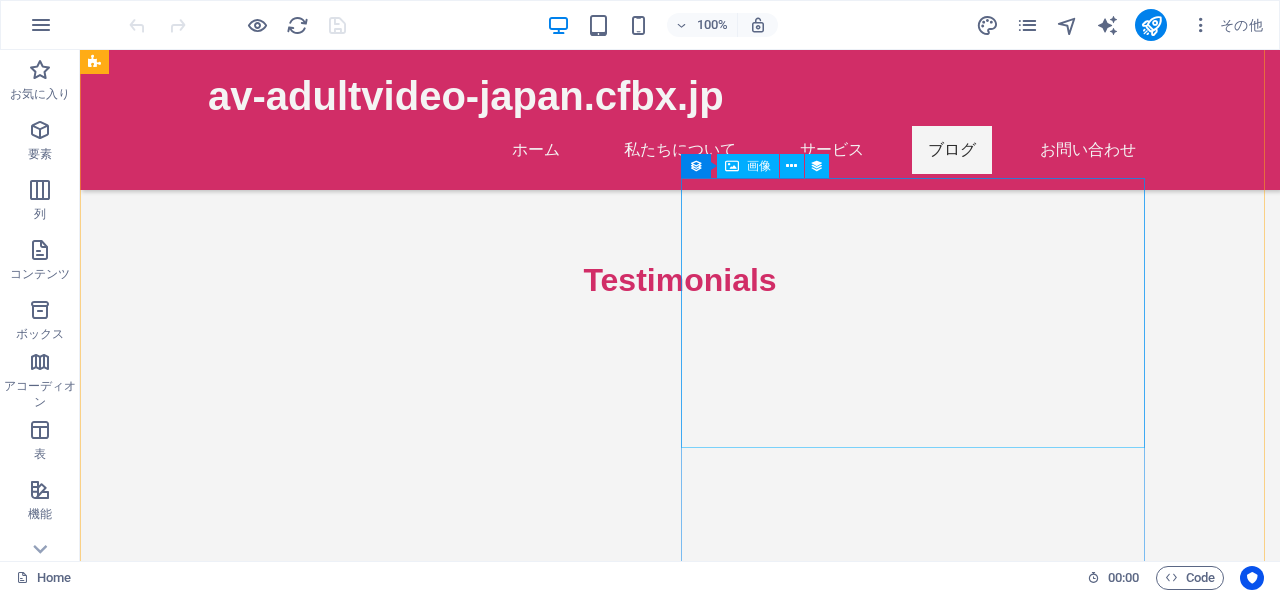 scroll, scrollTop: 3300, scrollLeft: 0, axis: vertical 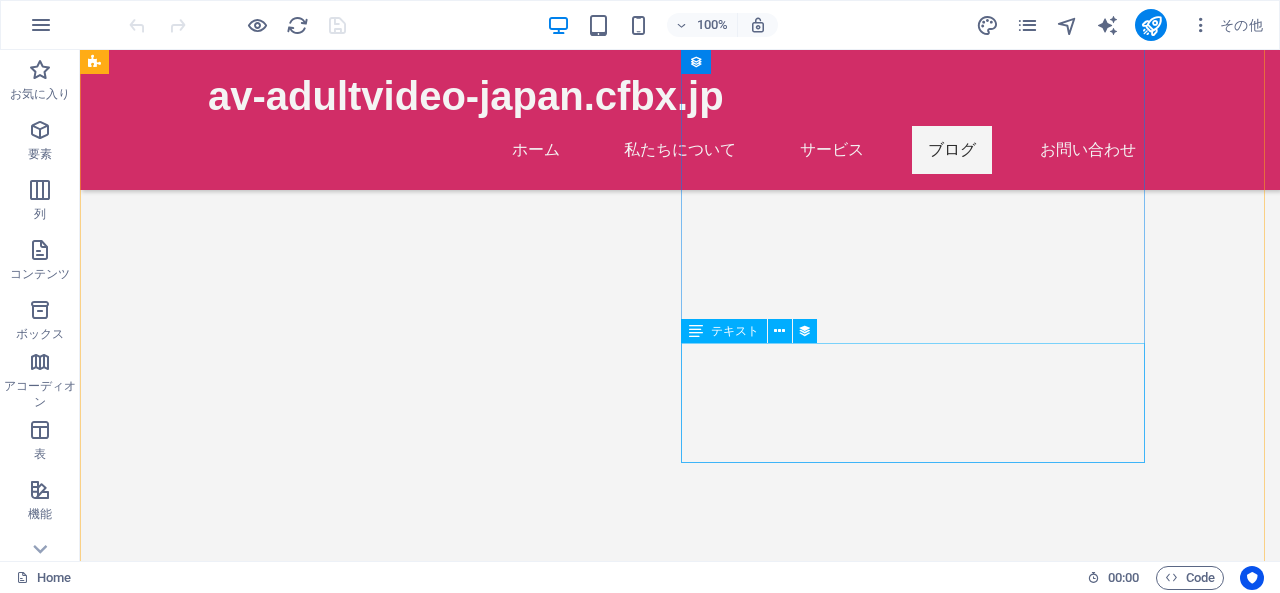 click on "Nibh nisl tincidunt netus! Potenti nam molestie venenatis curabitur iaculis scelerisque lorem. Sed nullam tincidunt porta? Est maecenas a pretium erat vel! Fames lacinia tortor odio interdum. Sagittis ultrices ornare quisque consectetur tempor? Semper lectus nisi pharetra cubilia. Ut?" at bounding box center [568, 3272] 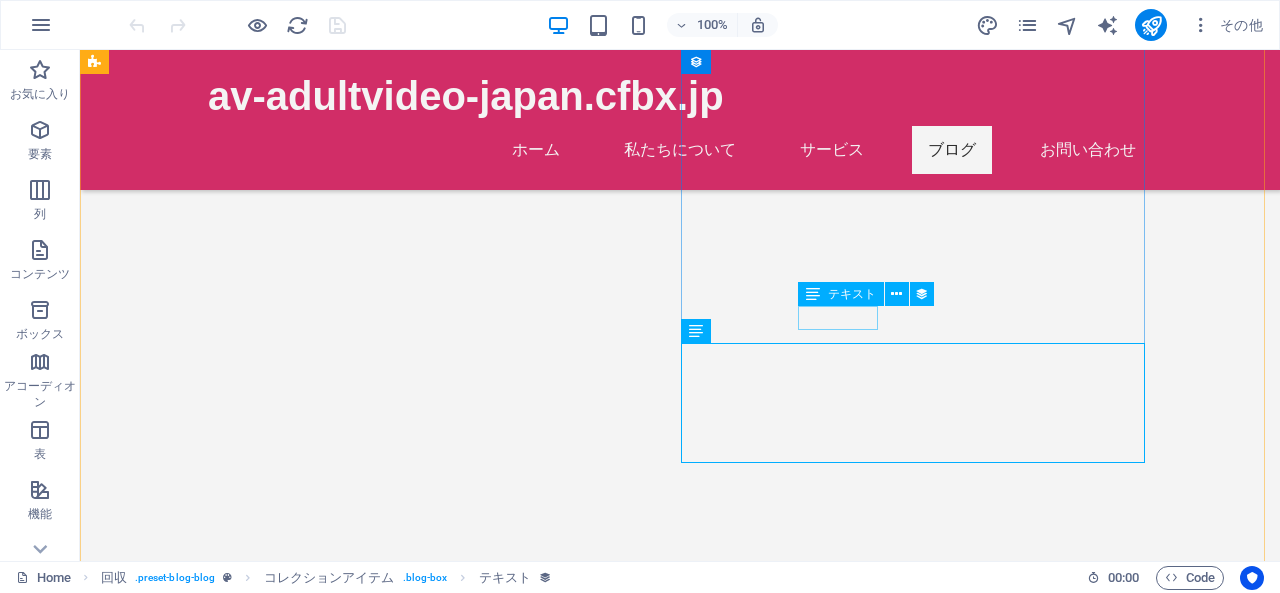 click on "08/21/2024" at bounding box center (568, 3214) 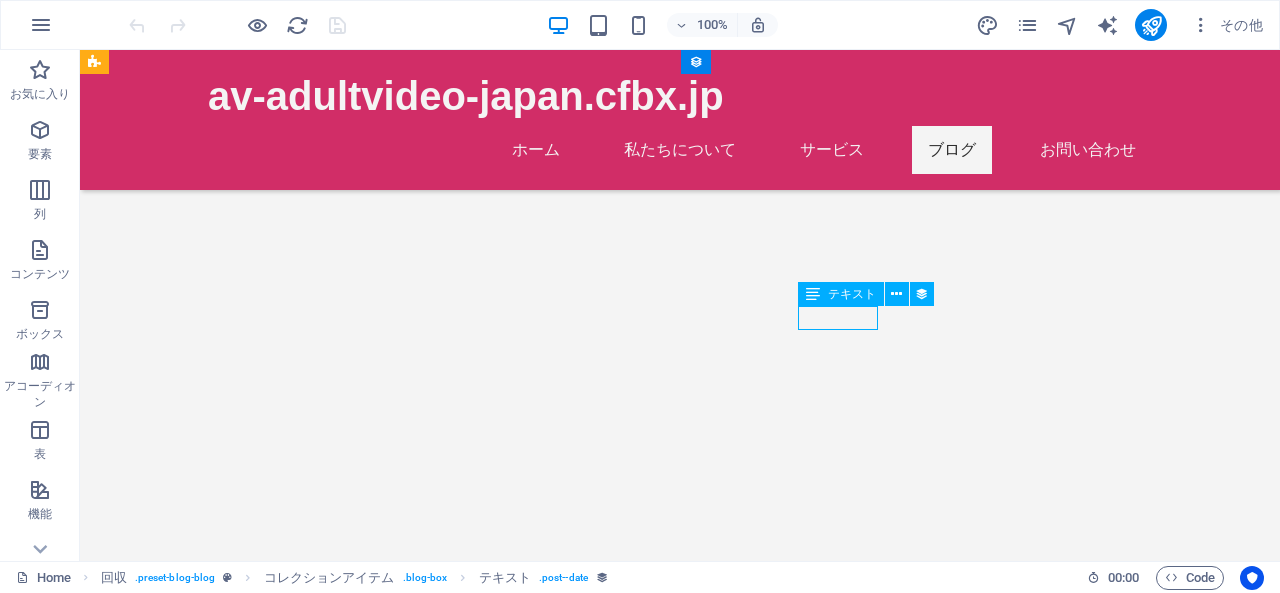 click on "08/21/2024" at bounding box center [568, 3214] 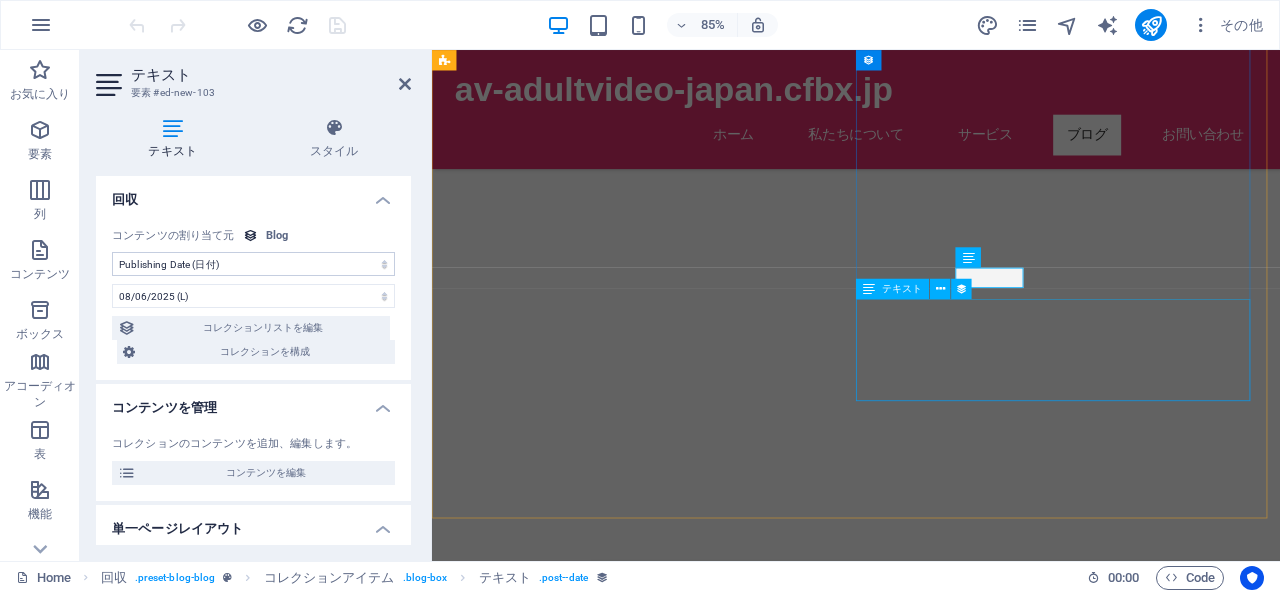 click on "Nibh nisl tincidunt netus! Potenti nam molestie venenatis curabitur iaculis scelerisque lorem. Sed nullam tincidunt porta? Est maecenas a pretium erat vel! Fames lacinia tortor odio interdum. Sagittis ultrices ornare quisque consectetur tempor? Semper lectus nisi pharetra cubilia. Ut?" at bounding box center [920, 3272] 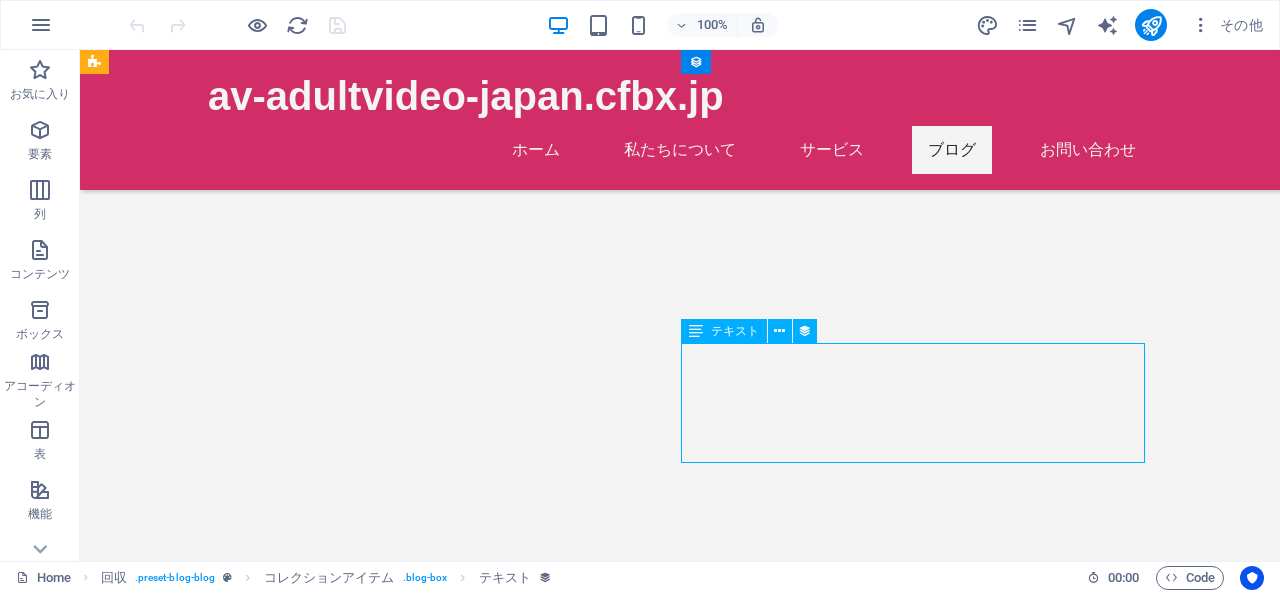 click on "Nibh nisl tincidunt netus! Potenti nam molestie venenatis curabitur iaculis scelerisque lorem. Sed nullam tincidunt porta? Est maecenas a pretium erat vel! Fames lacinia tortor odio interdum. Sagittis ultrices ornare quisque consectetur tempor? Semper lectus nisi pharetra cubilia. Ut?" at bounding box center [568, 3272] 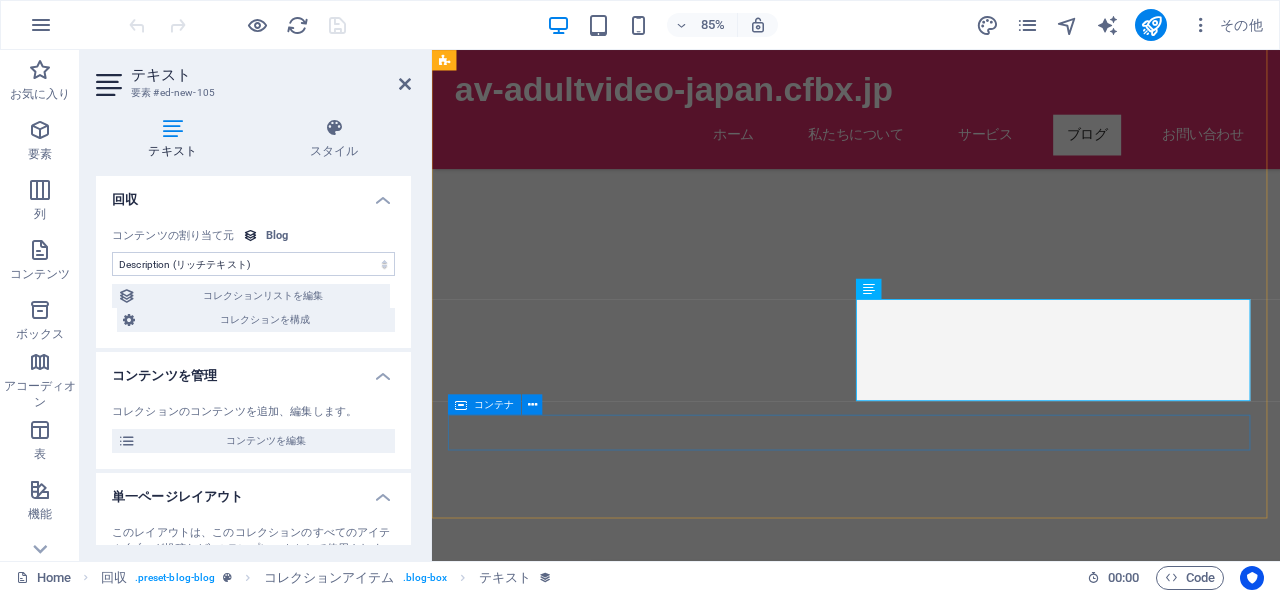 click on "Previous Next" at bounding box center (920, 3358) 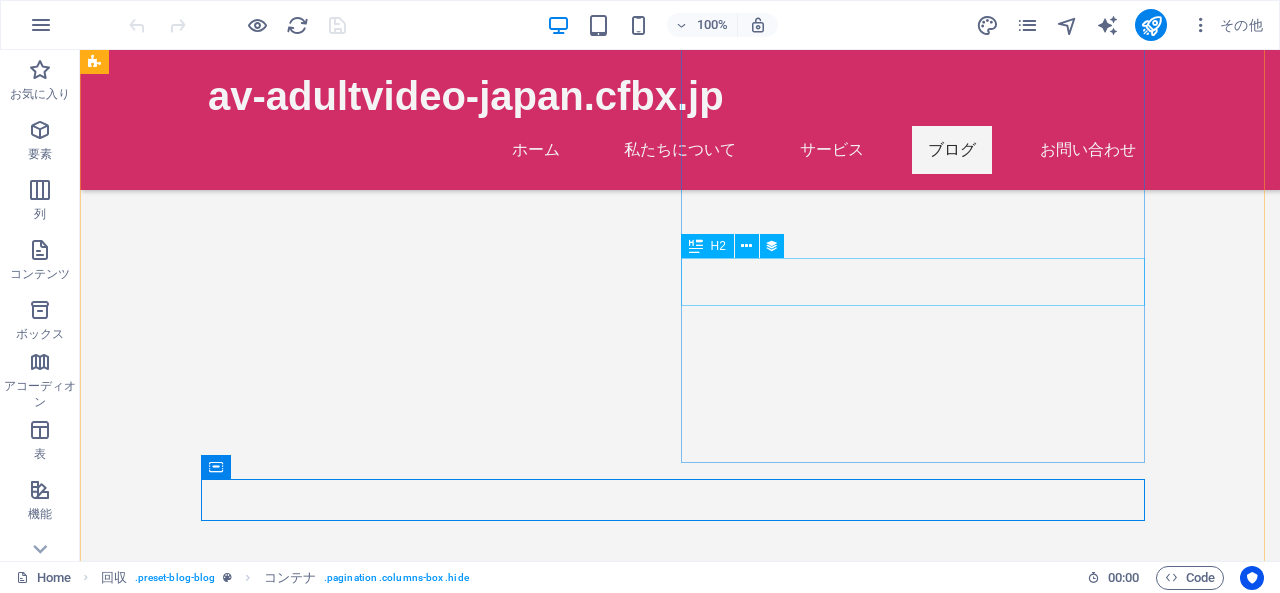click on "Blog Post 1" at bounding box center [568, 3151] 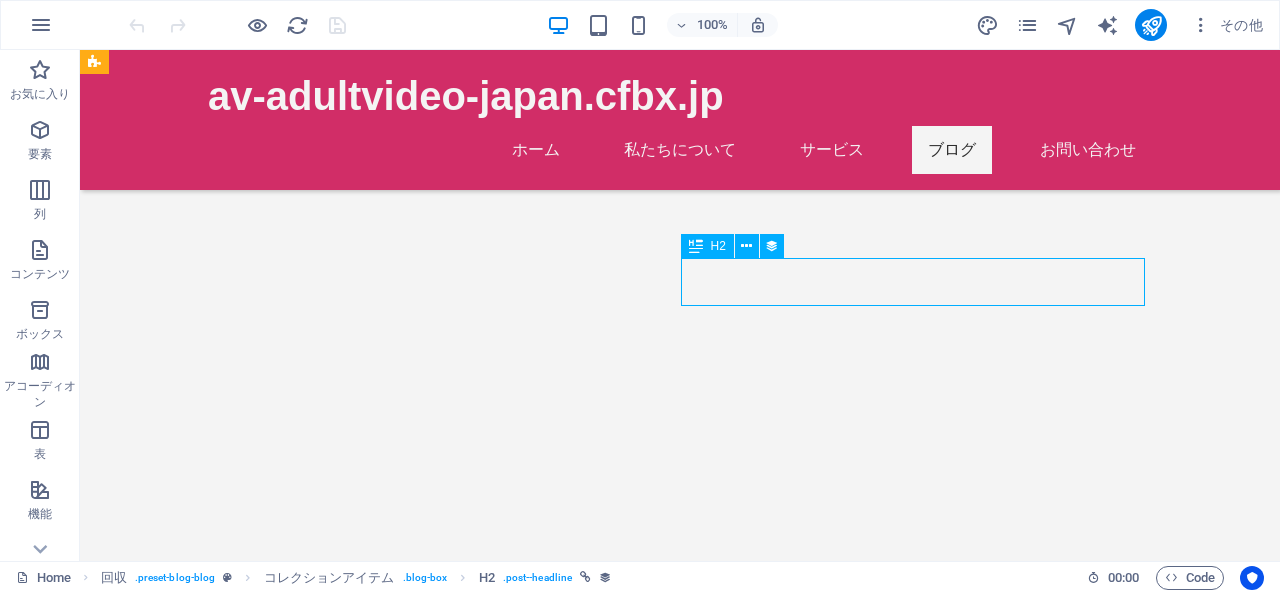 click on "Blog Post 1" at bounding box center (568, 3151) 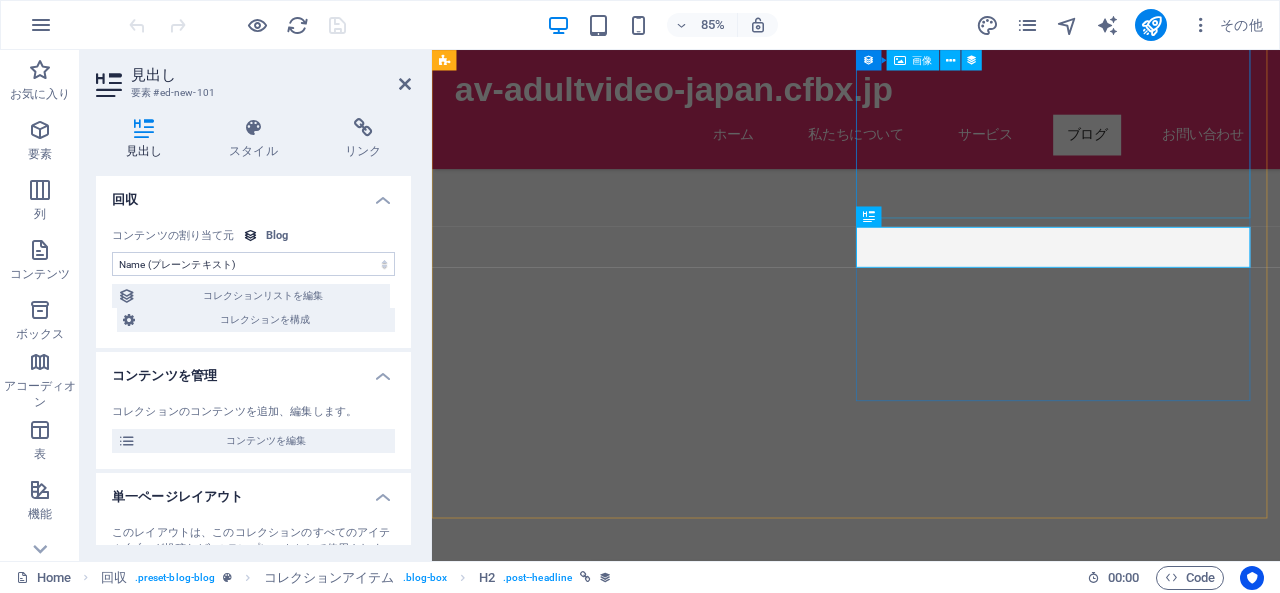 click at bounding box center [920, 2982] 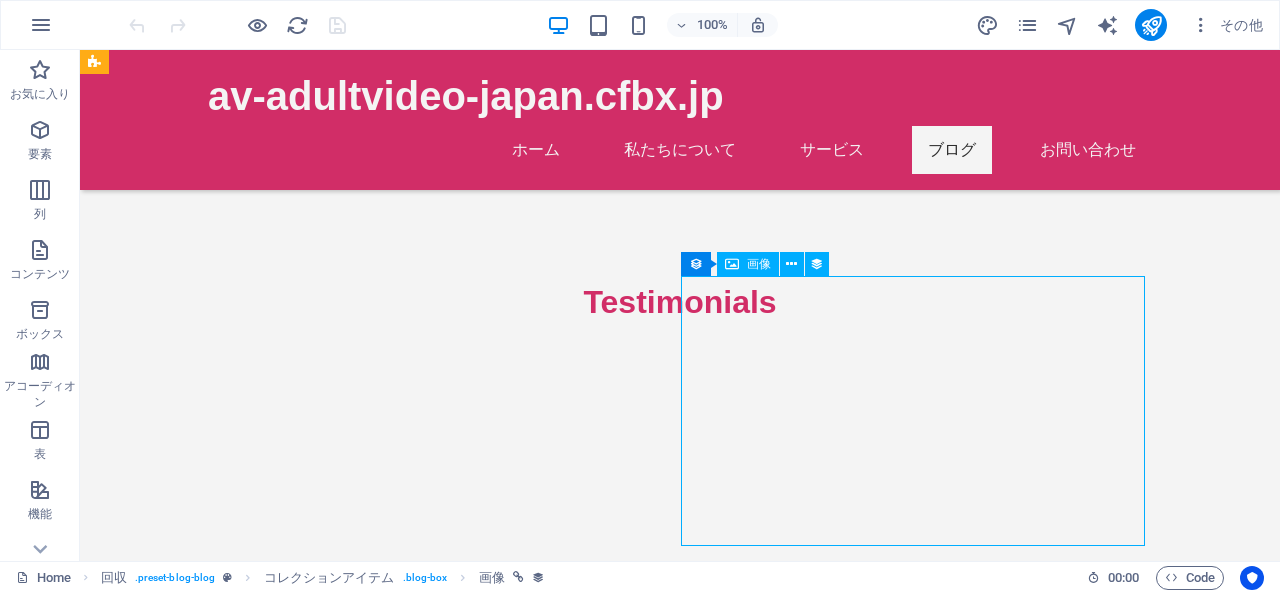 scroll, scrollTop: 3100, scrollLeft: 0, axis: vertical 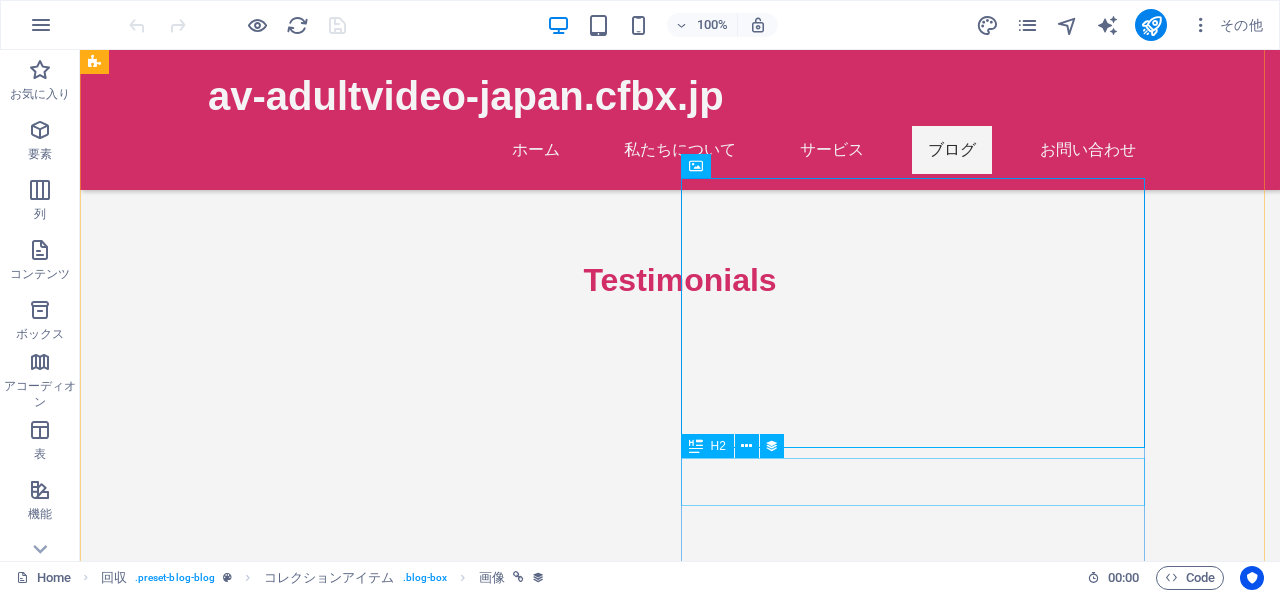 click on "Blog Post 1" at bounding box center [568, 3351] 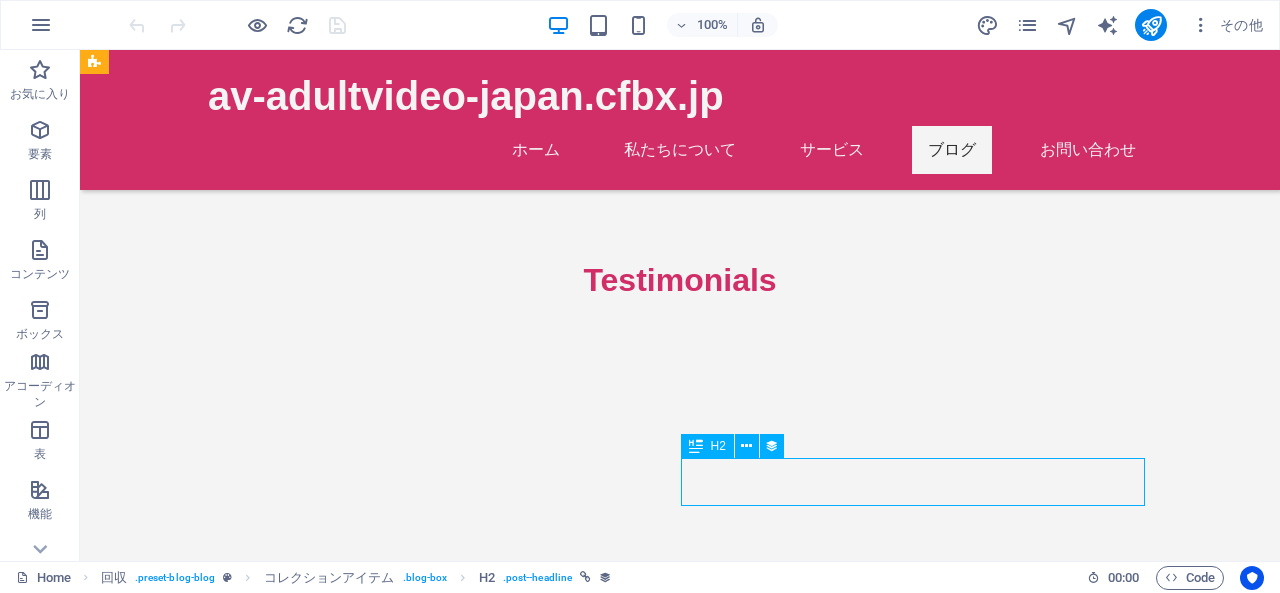 click on "Blog Post 1" at bounding box center [568, 3351] 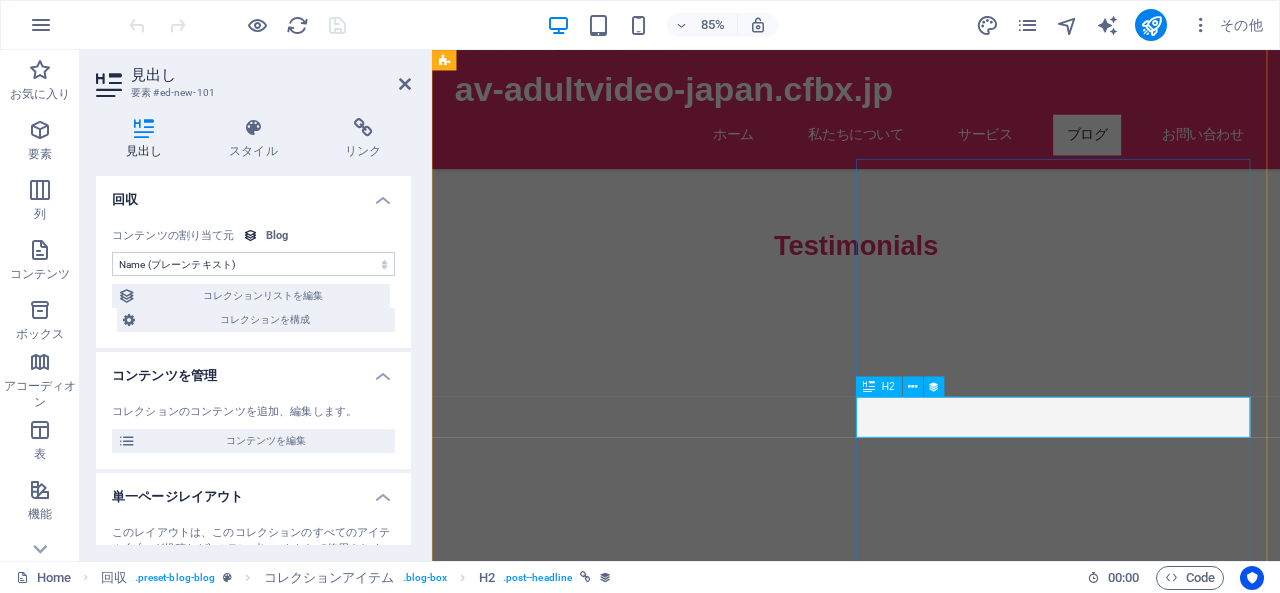 click on "Blog Post 1" at bounding box center [920, 3351] 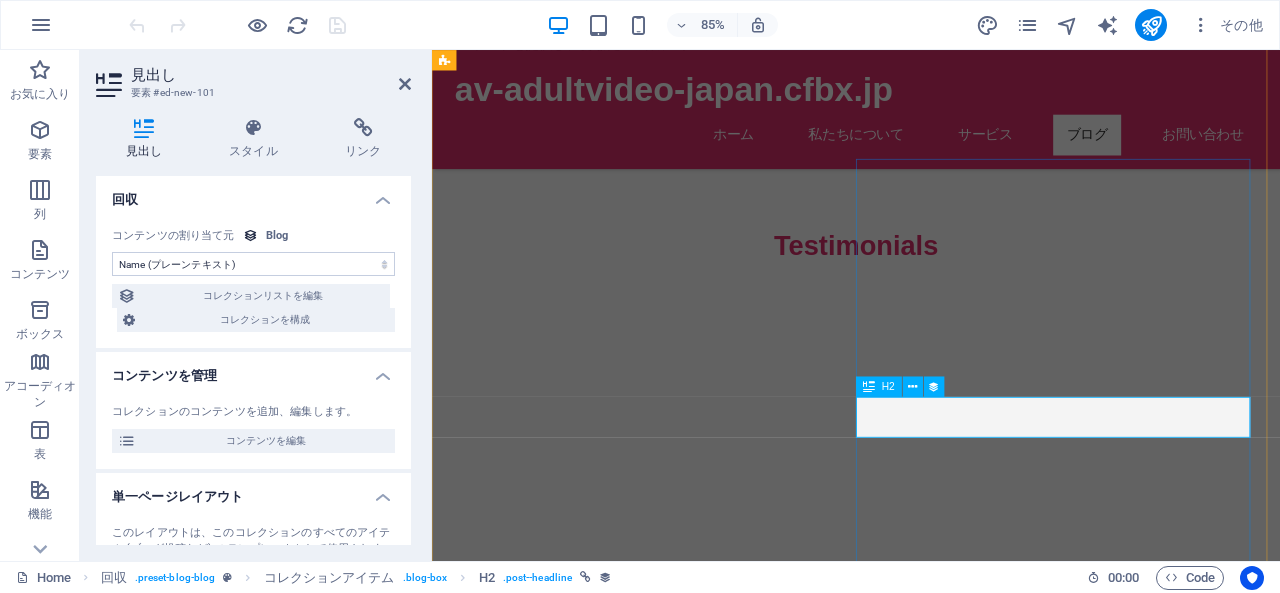 click on "Blog Post 1" at bounding box center [920, 3351] 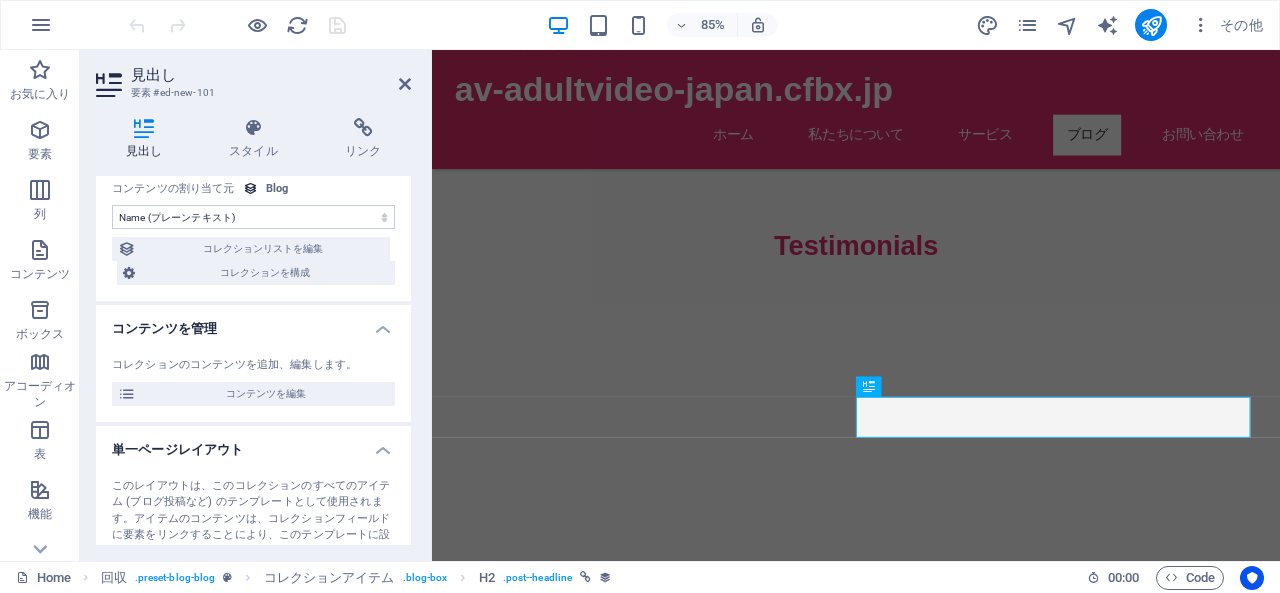 scroll, scrollTop: 0, scrollLeft: 0, axis: both 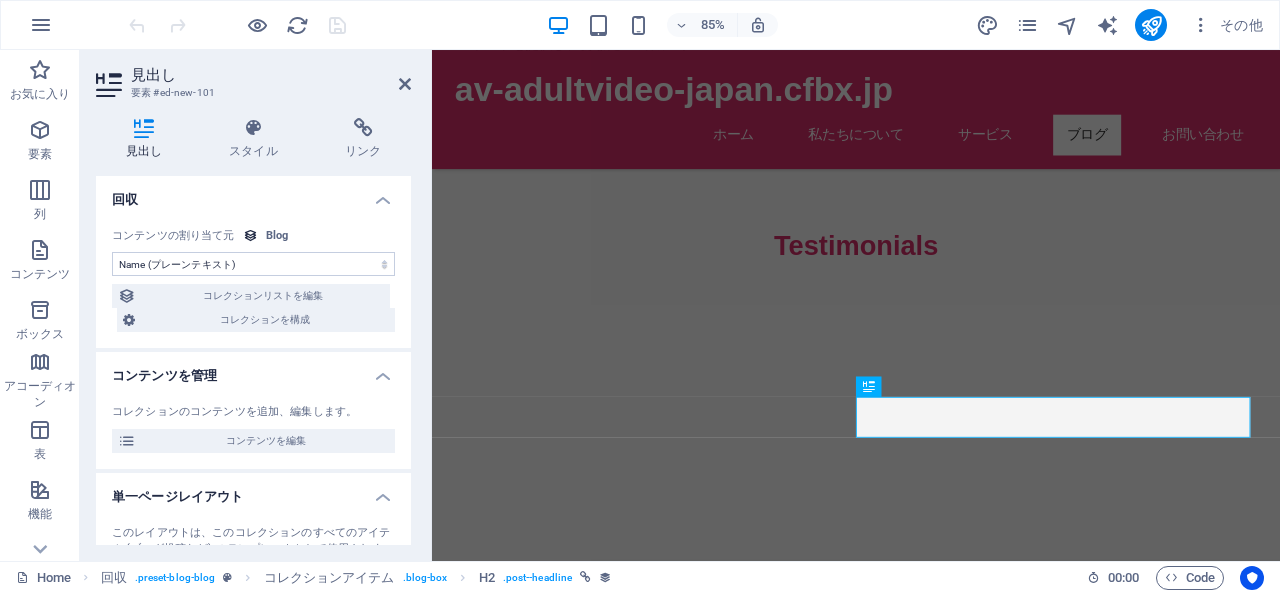 click on "割り当てなし、コンテンツは引き続き静的 作成日時 (日付) 更新日時 (日付) Name (プレーンテキスト) Slug (プレーンテキスト) Description (リッチテキスト) Content (CMS) Category (選択肢) Author (プレーンテキスト) Image (ファイル) Publishing Date (日付) Status (選択肢)" at bounding box center (253, 264) 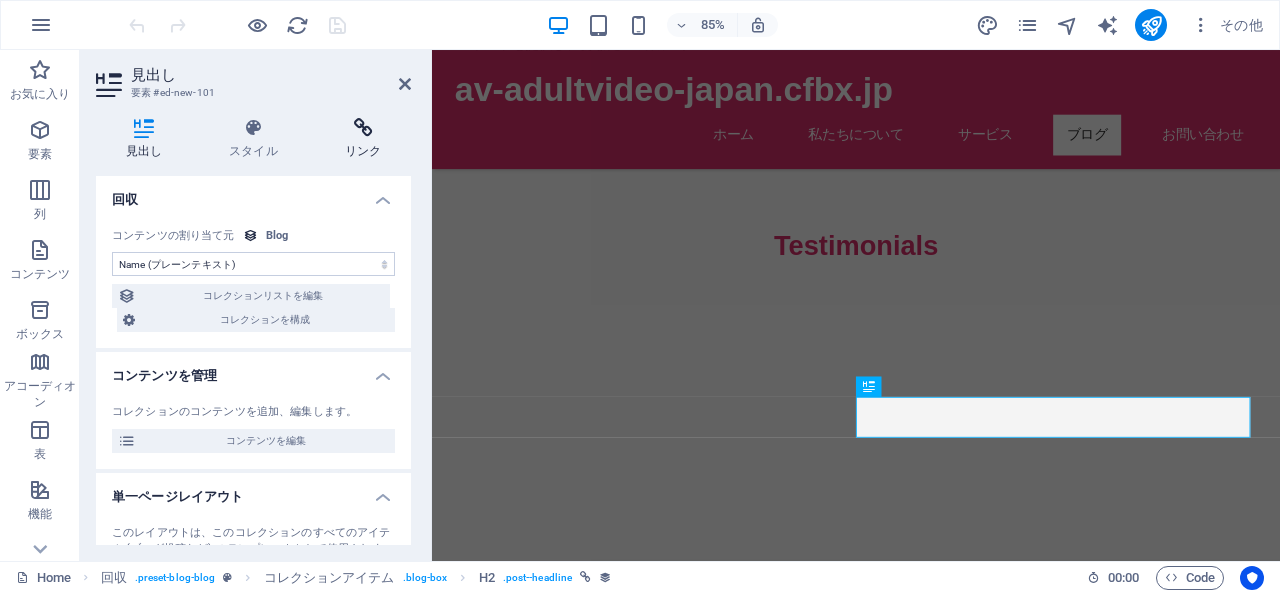 click at bounding box center [363, 128] 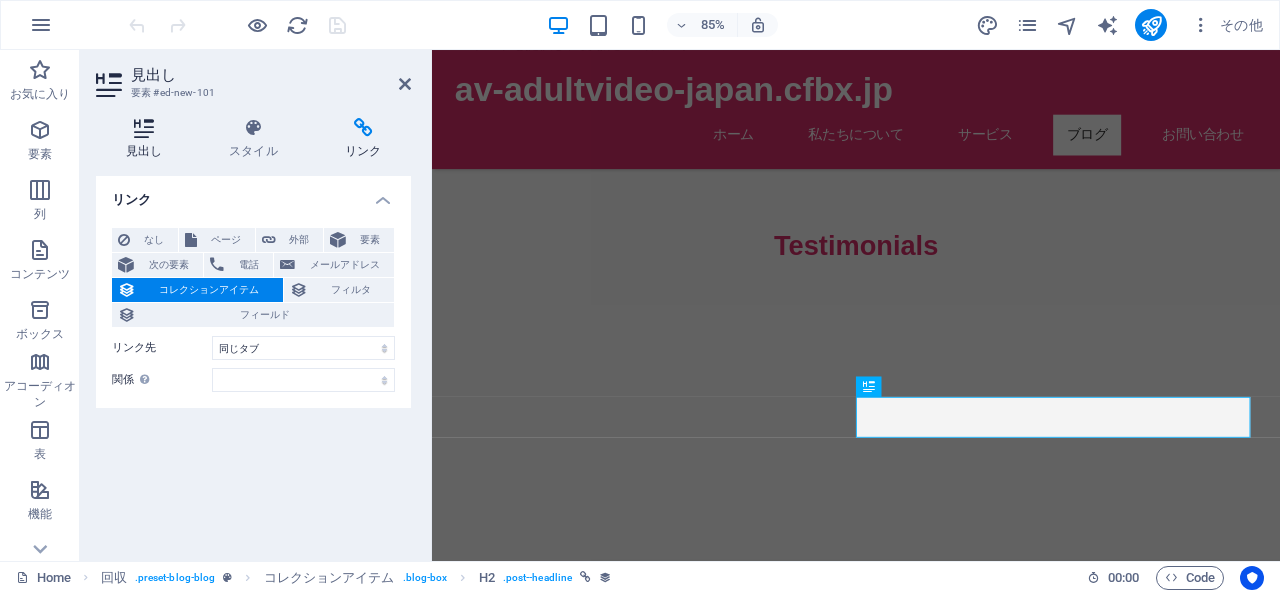 click at bounding box center (144, 128) 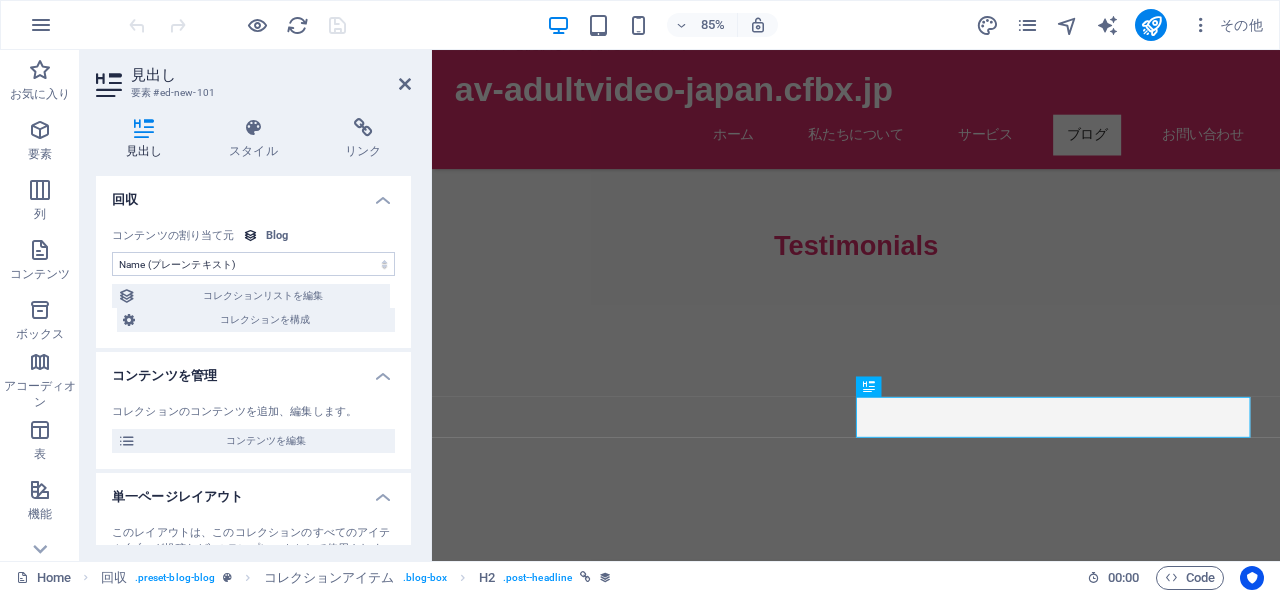 click on "コンテンツの割り当て元 Blog" at bounding box center [253, 236] 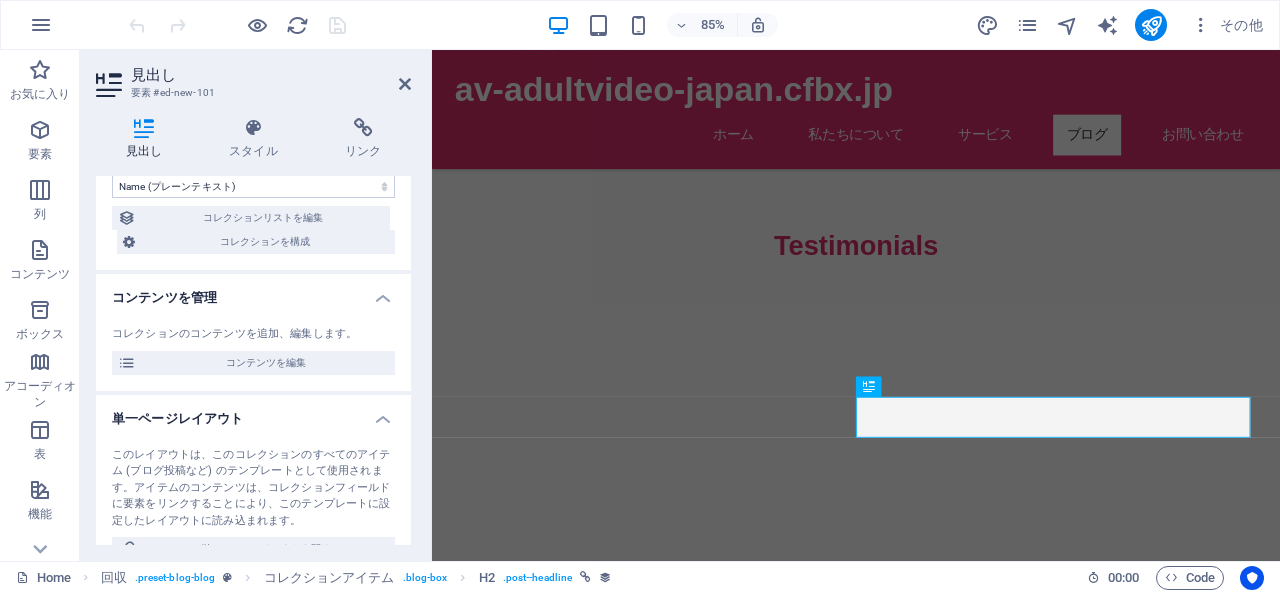 scroll, scrollTop: 100, scrollLeft: 0, axis: vertical 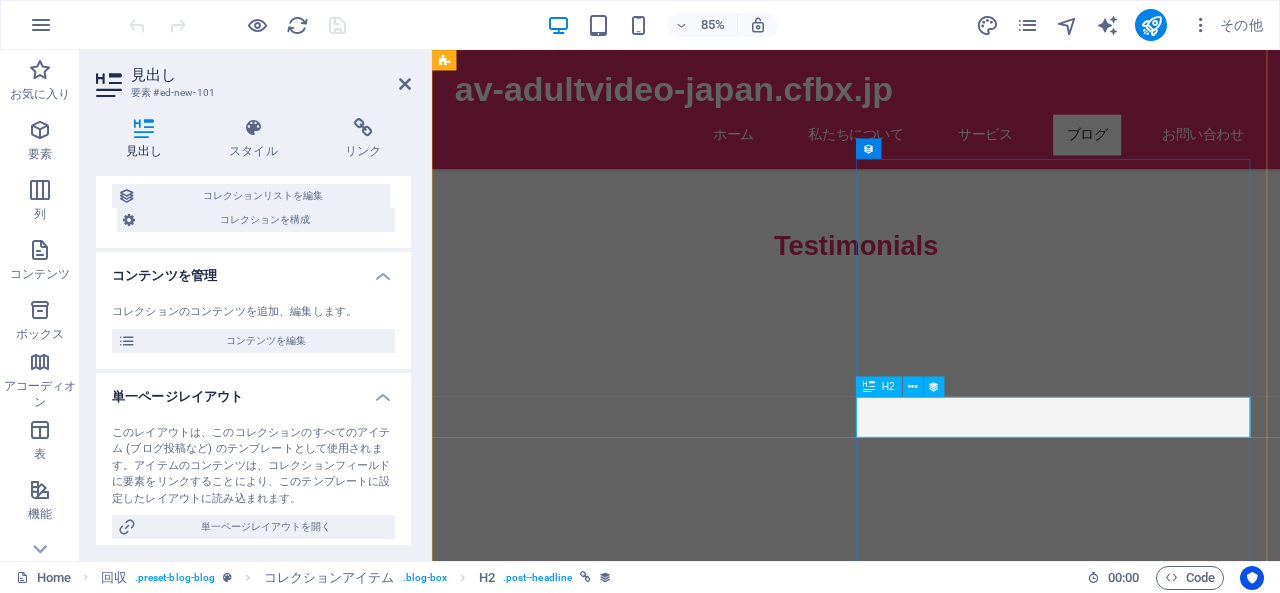 click on "H2" at bounding box center [888, 387] 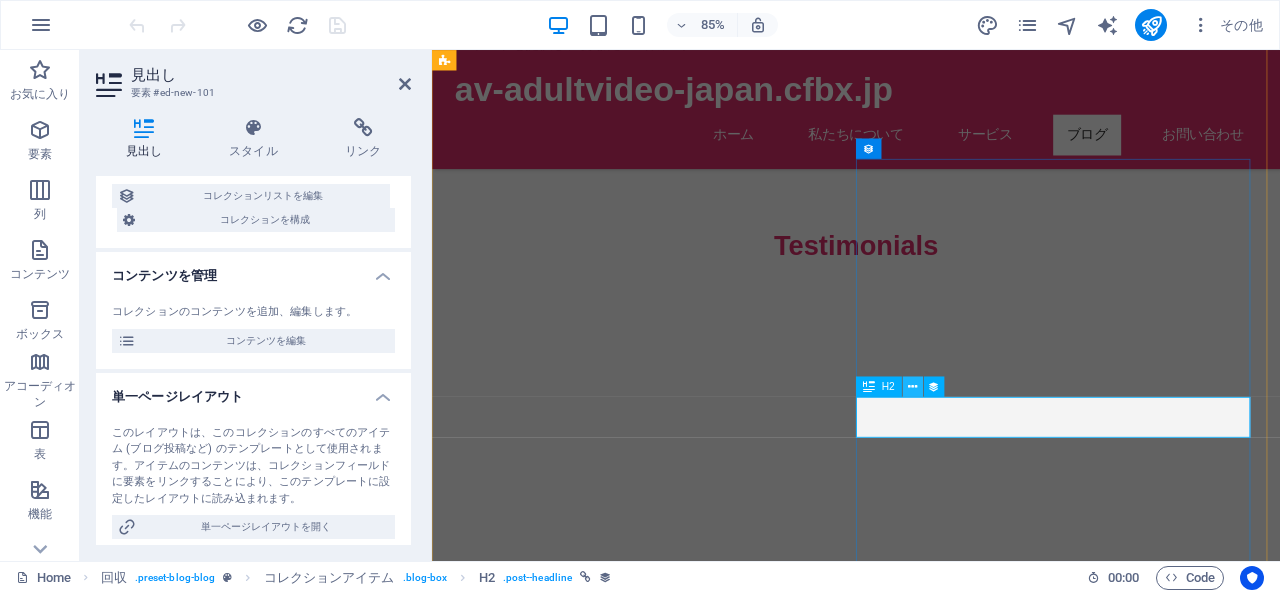 click at bounding box center [912, 387] 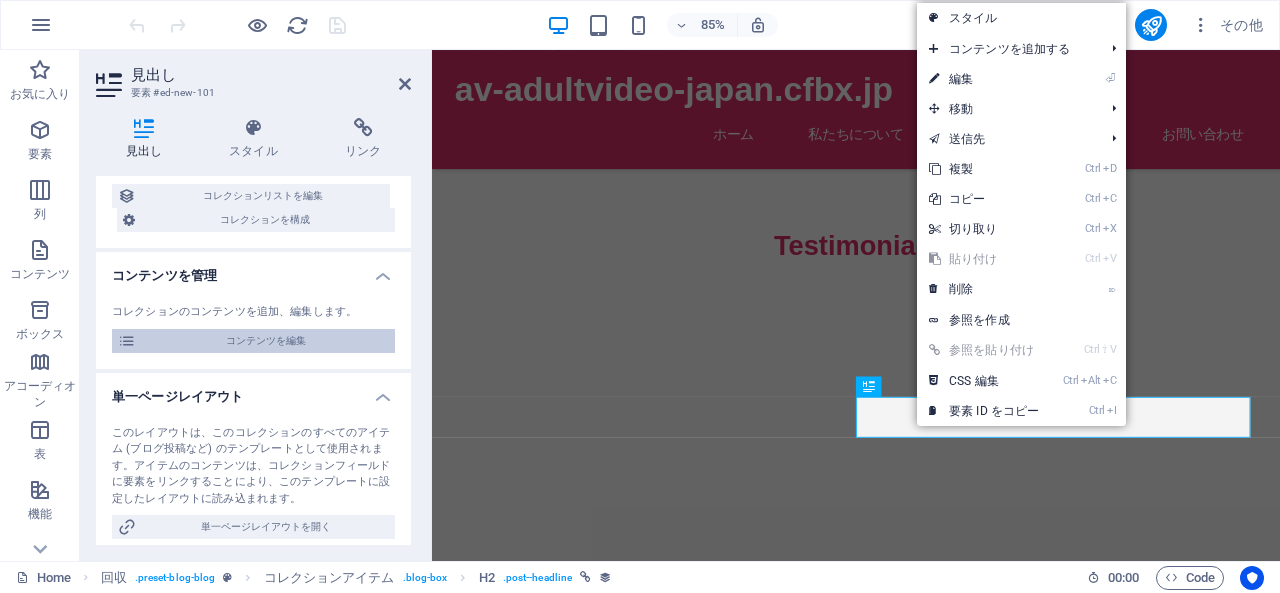 click on "コンテンツを編集" at bounding box center (265, 341) 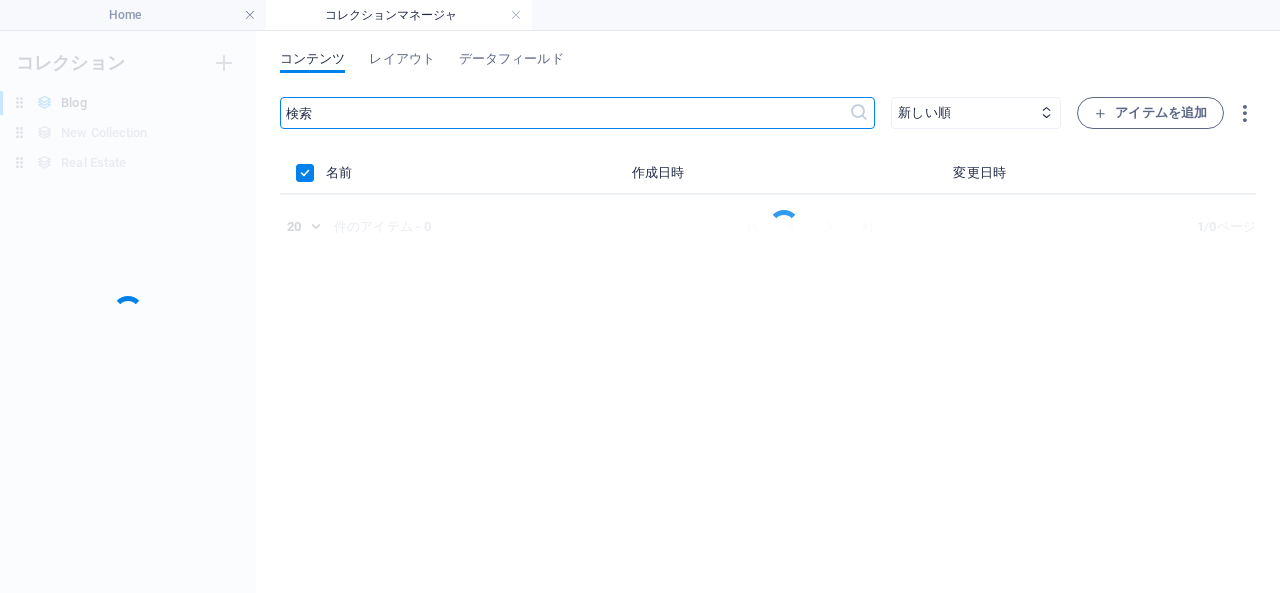 scroll, scrollTop: 0, scrollLeft: 0, axis: both 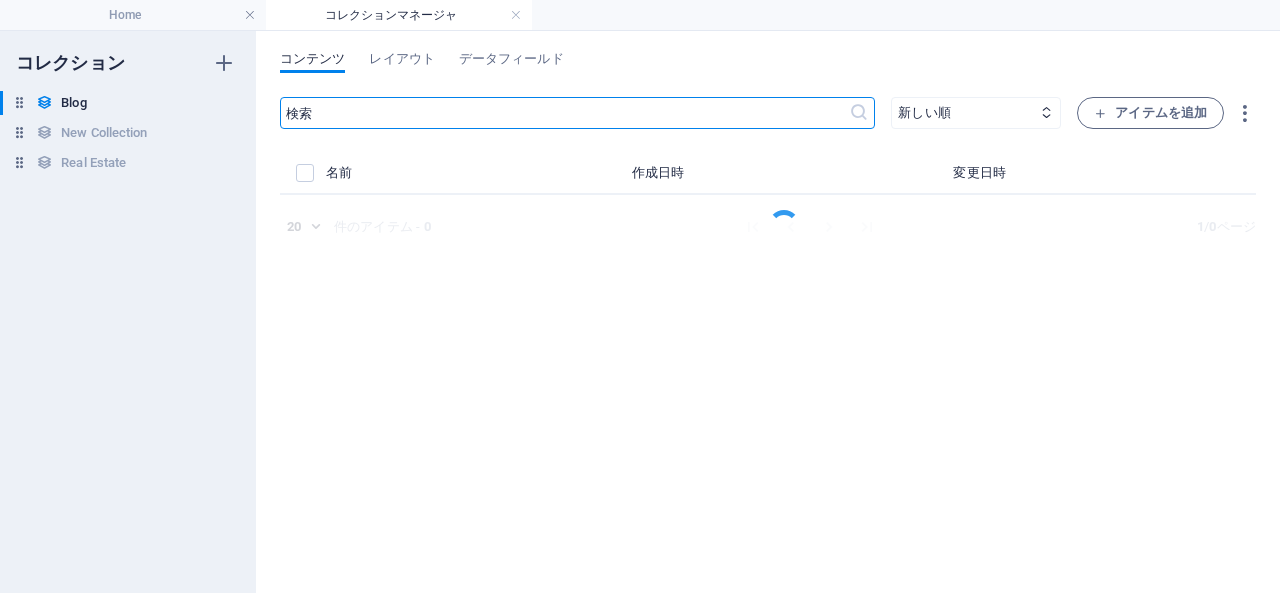 select on "Category 1" 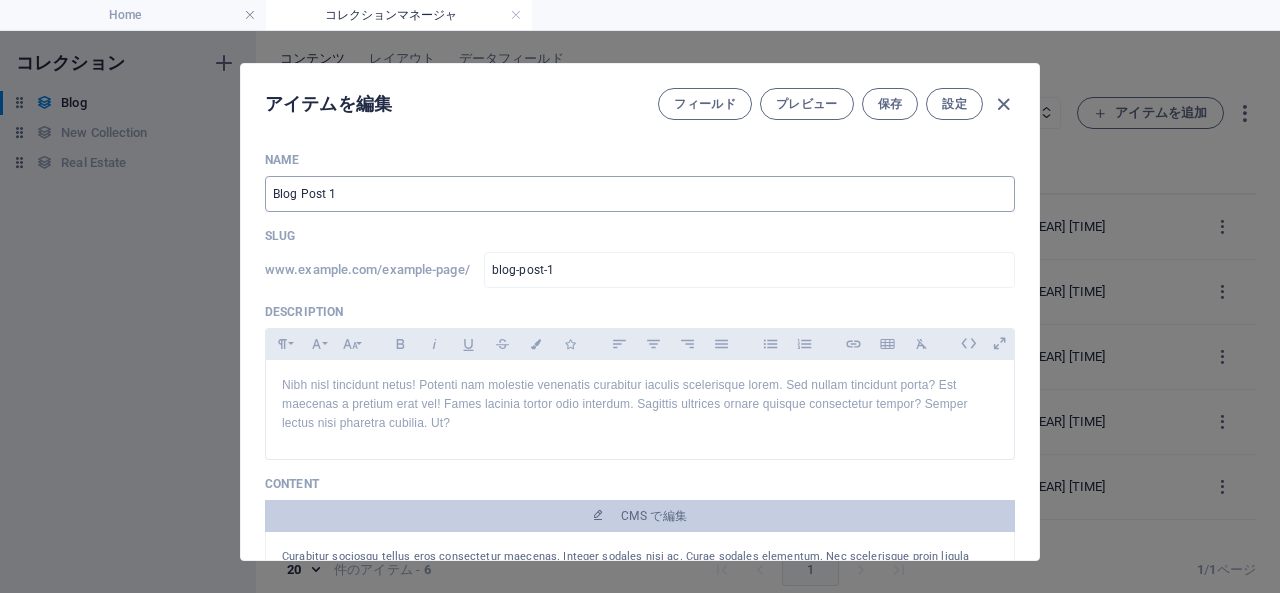 click on "Blog Post 1" at bounding box center (640, 194) 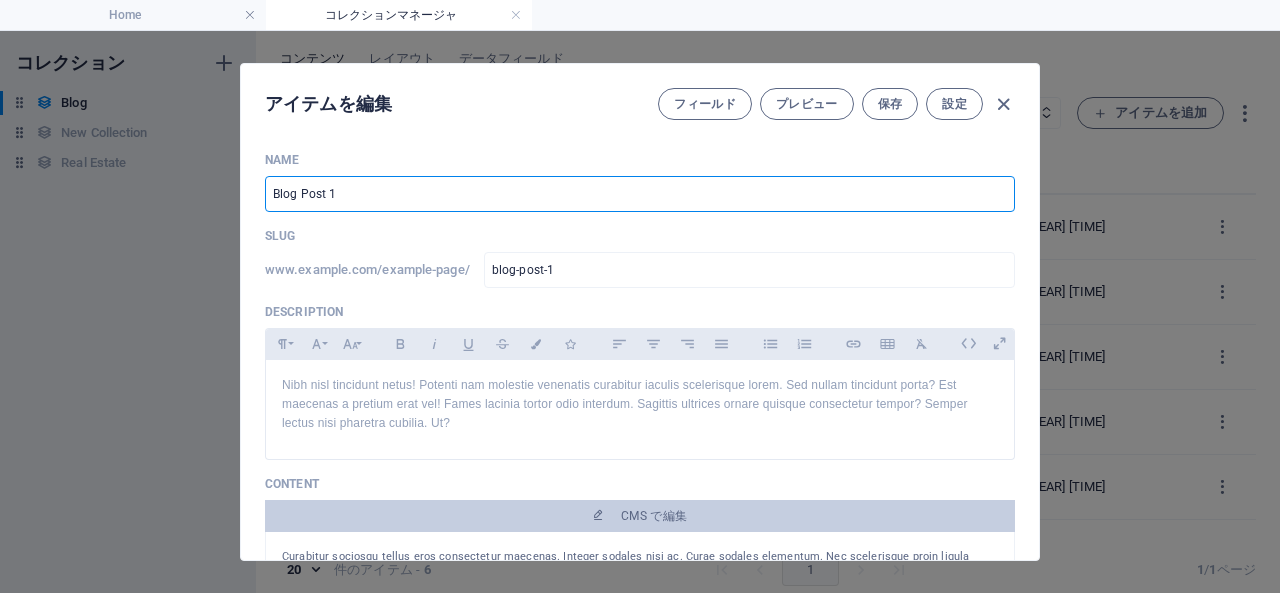 click on "Blog Post 1" at bounding box center (640, 194) 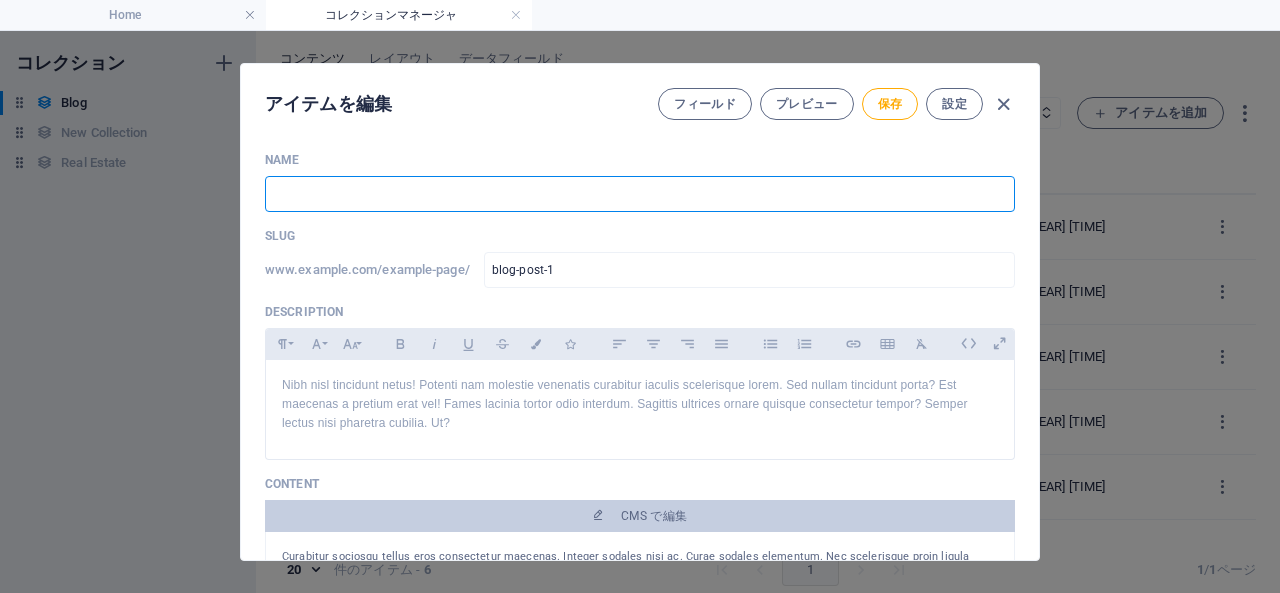 type 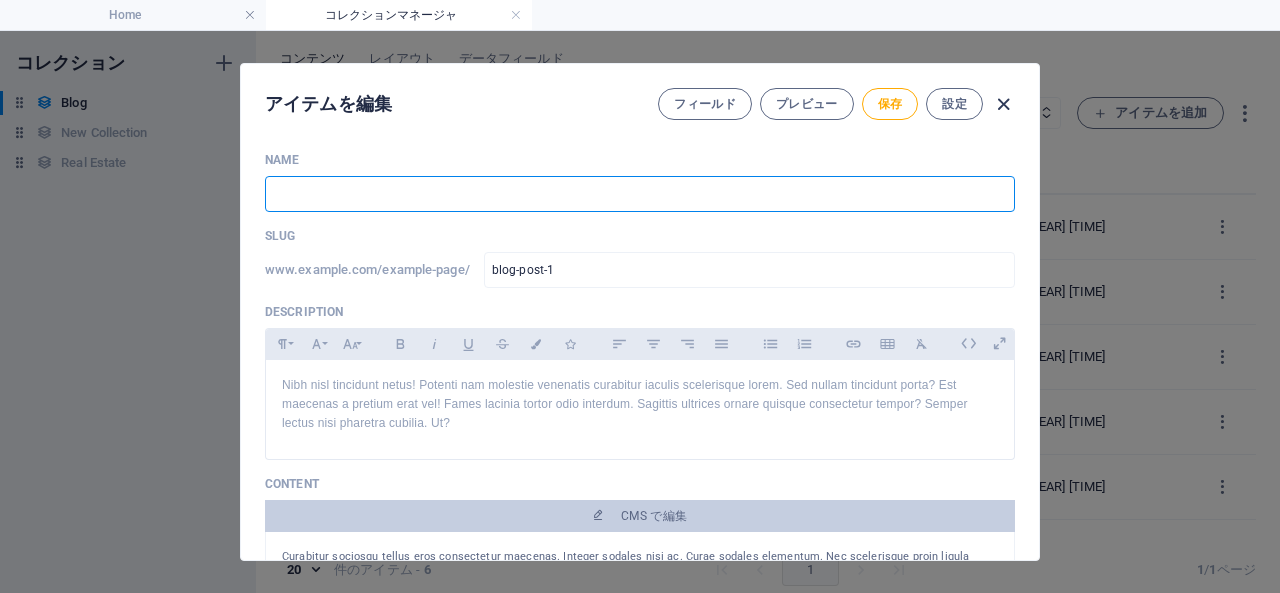 click at bounding box center [1003, 104] 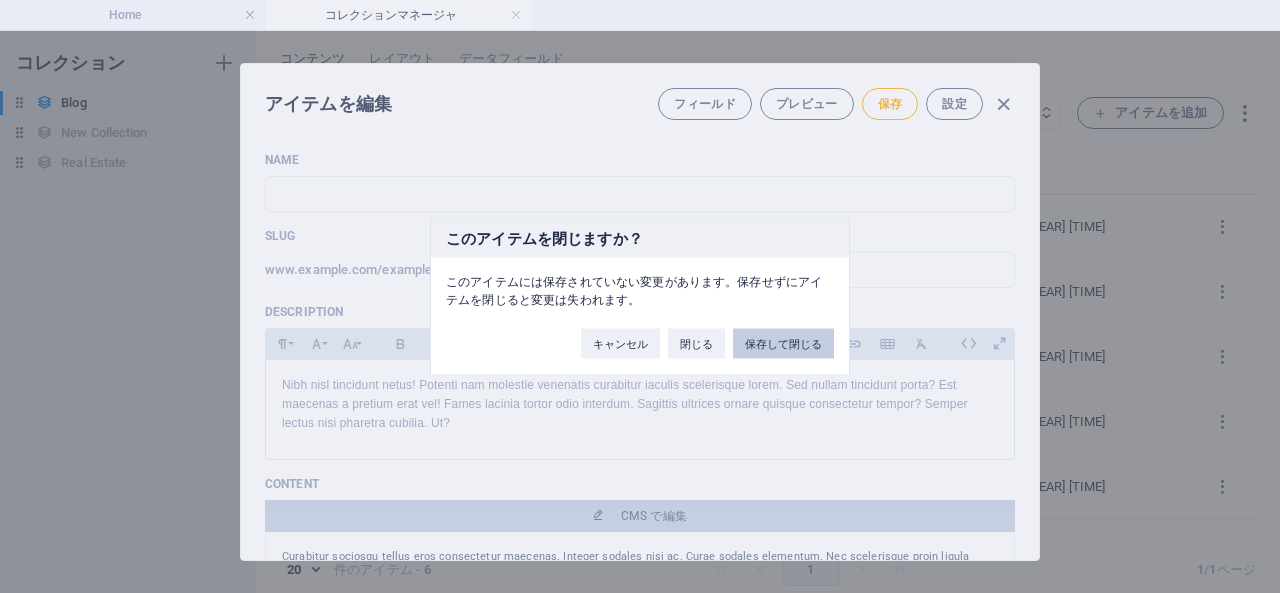 click on "保存して閉じる" at bounding box center (783, 343) 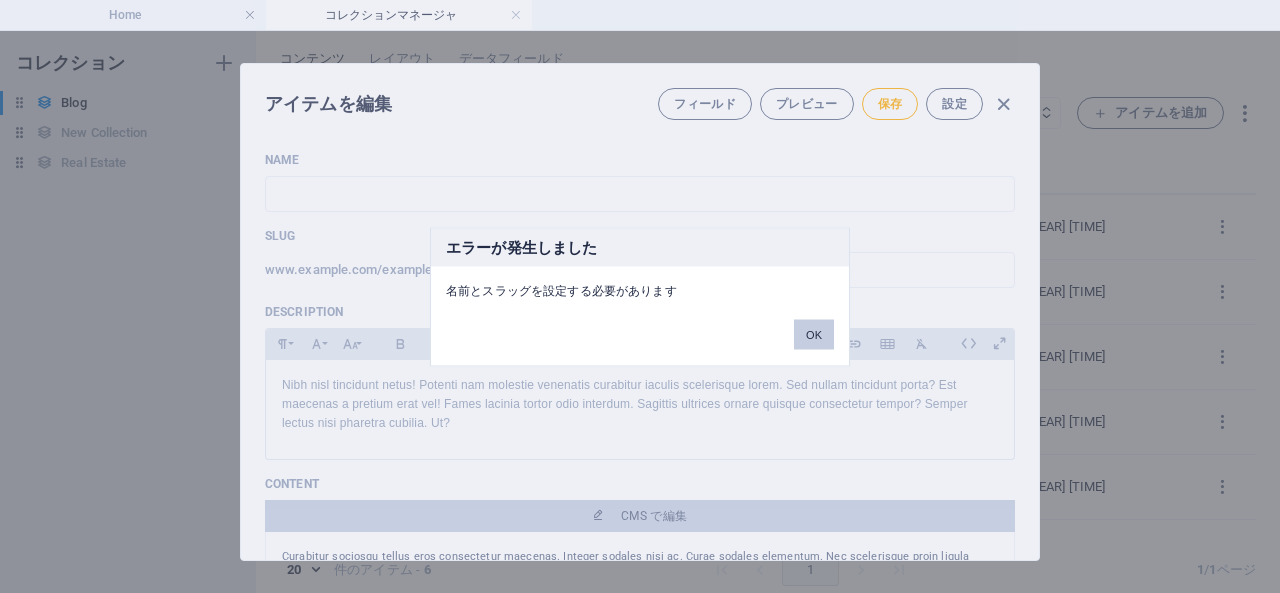 click on "OK" at bounding box center (814, 334) 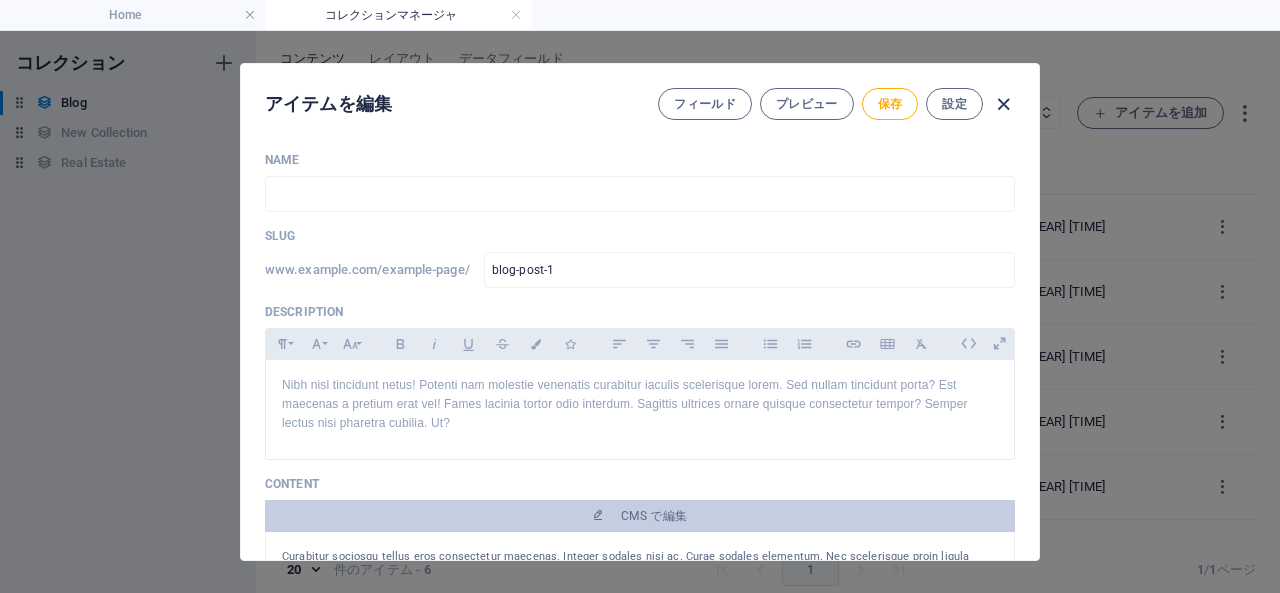click at bounding box center (1003, 104) 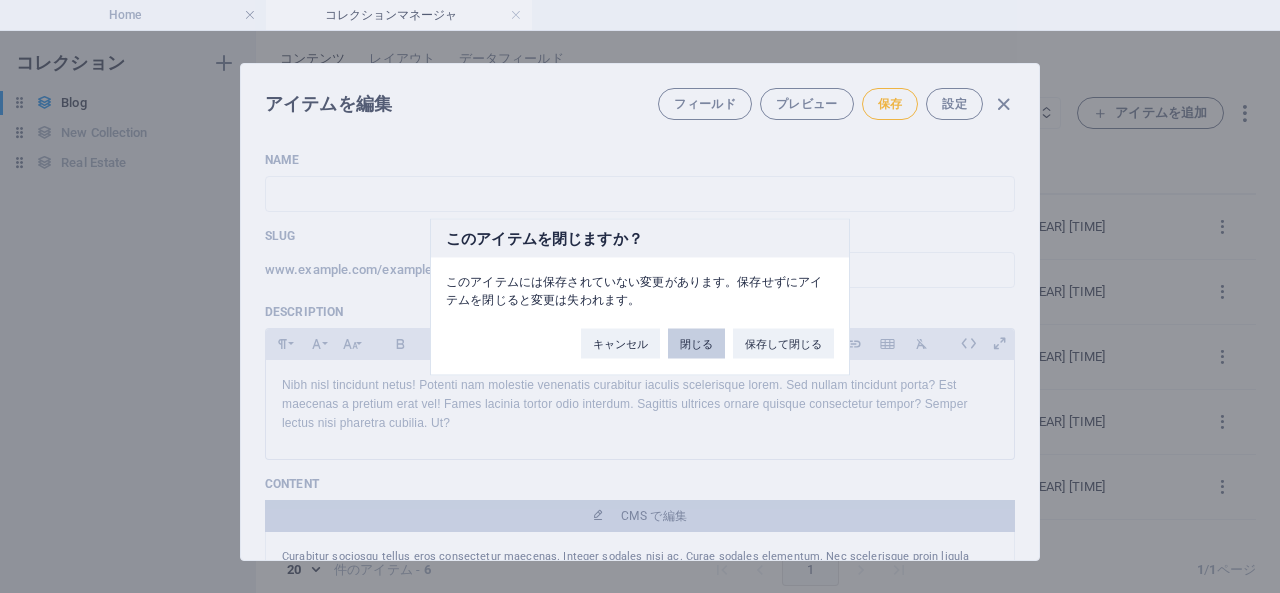 click on "閉じる" at bounding box center [696, 343] 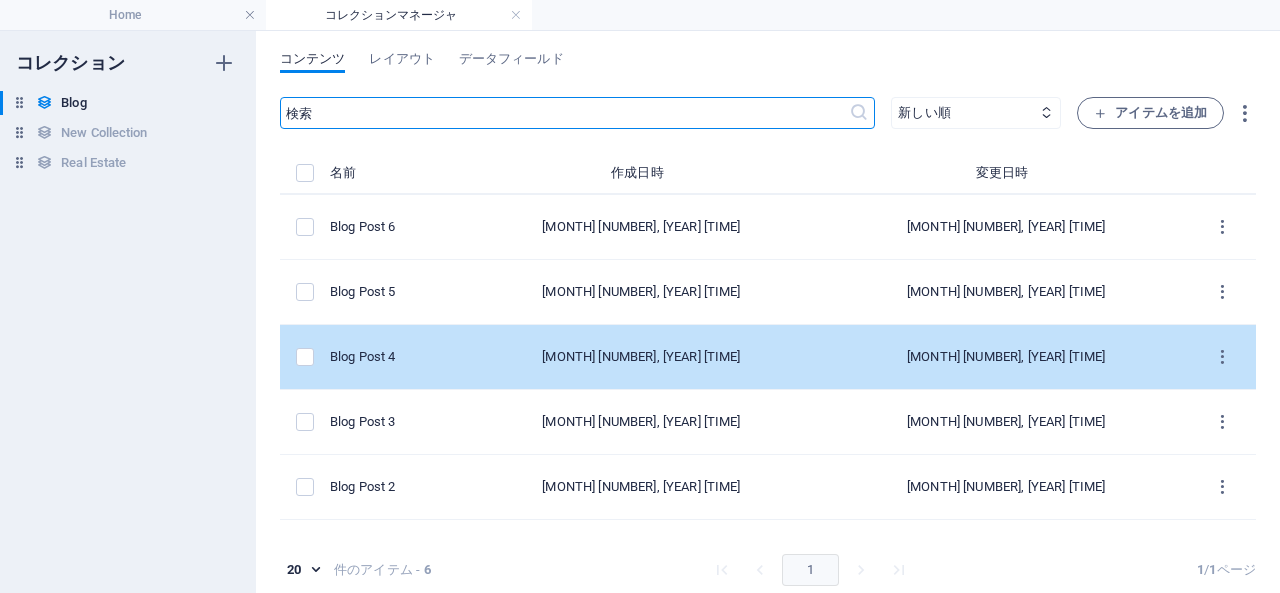 scroll, scrollTop: 47, scrollLeft: 0, axis: vertical 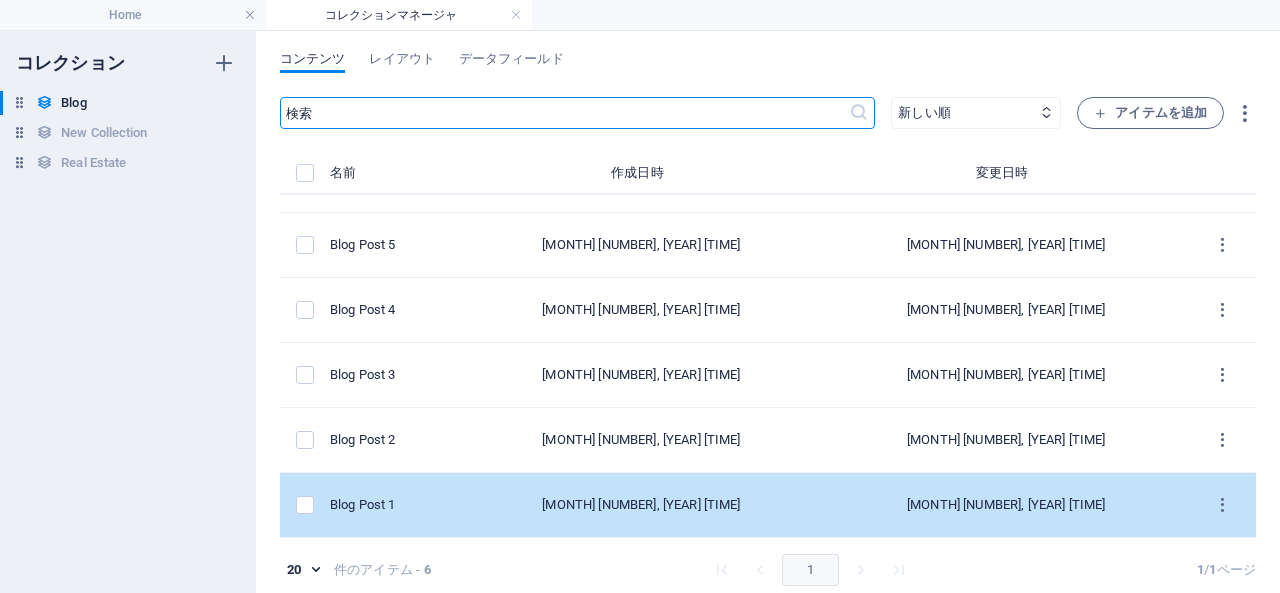 click on "Blog Post 1" at bounding box center (386, 505) 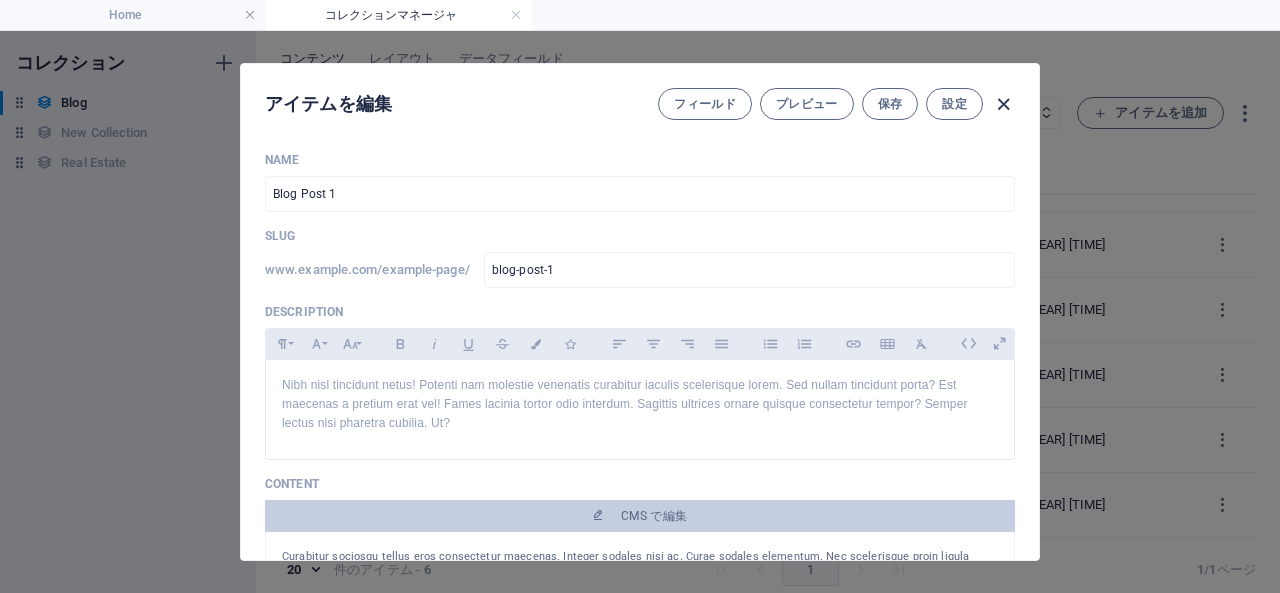 click at bounding box center (1003, 104) 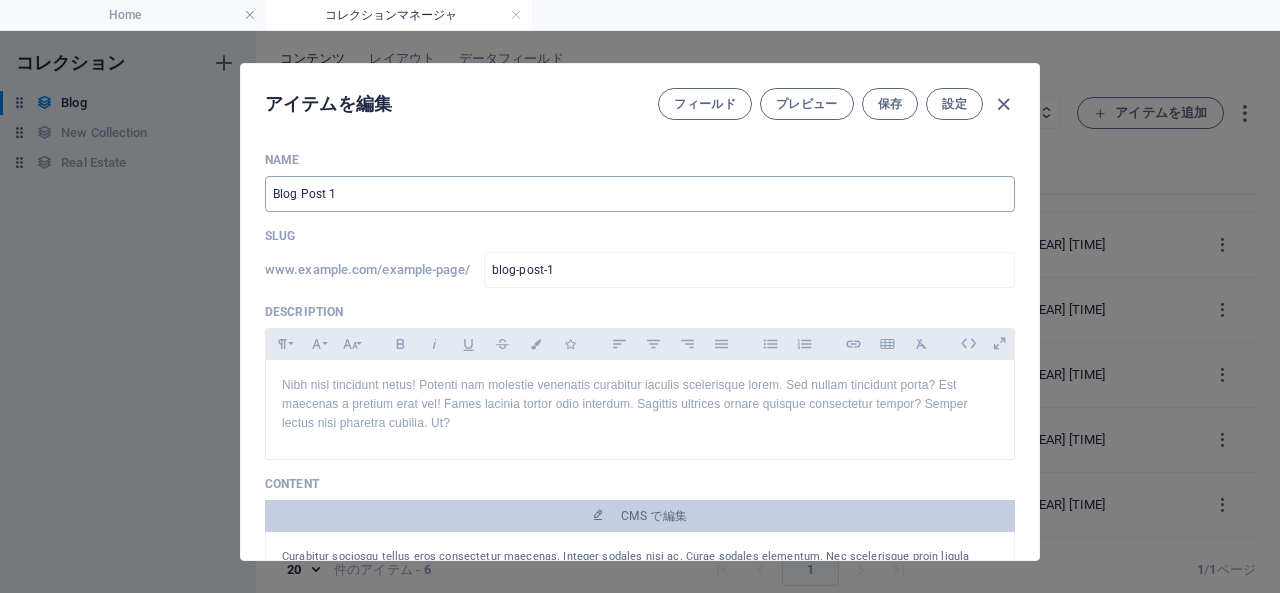 type on "2025-08-06" 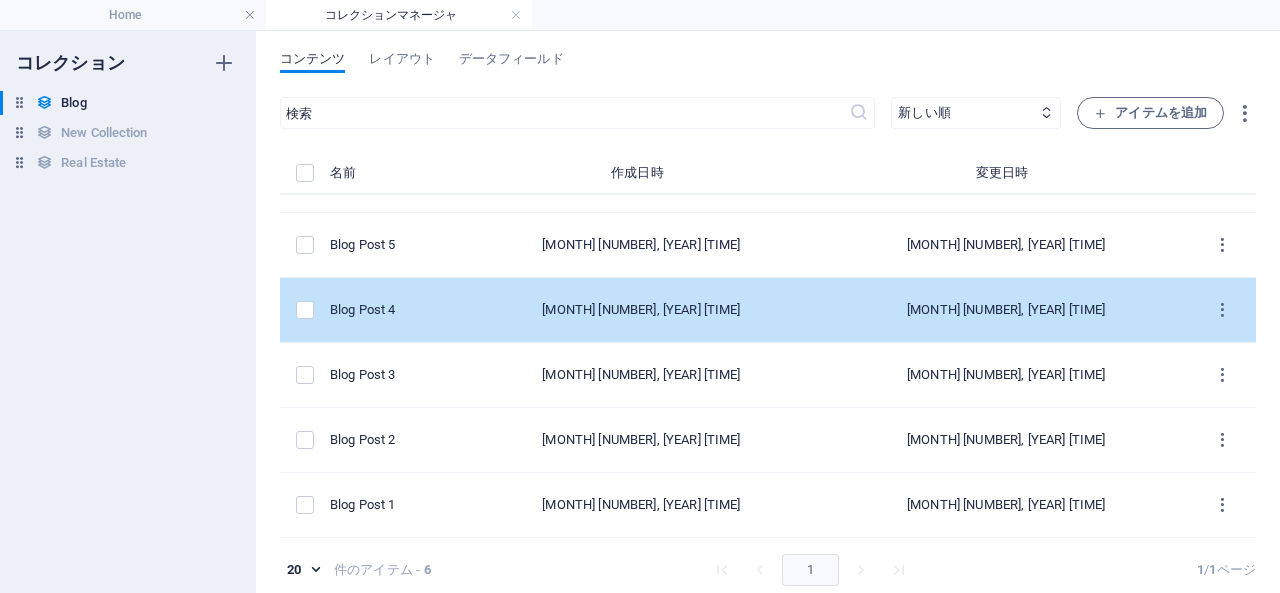 scroll, scrollTop: 9, scrollLeft: 0, axis: vertical 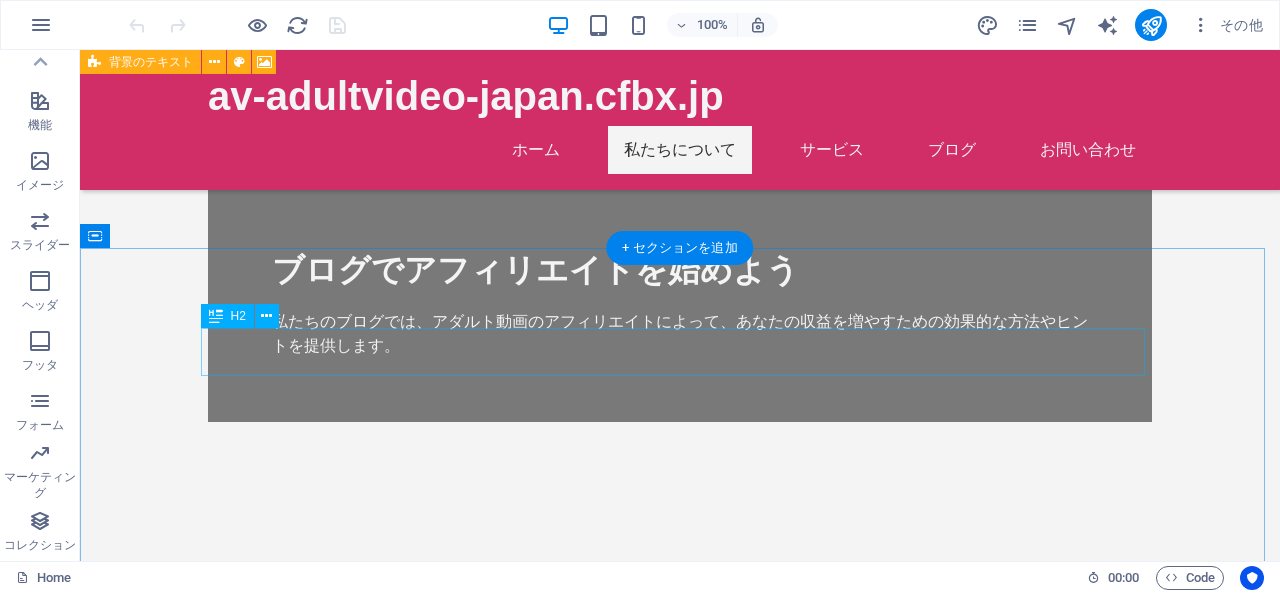 click on "私たちのサービス" at bounding box center (680, 892) 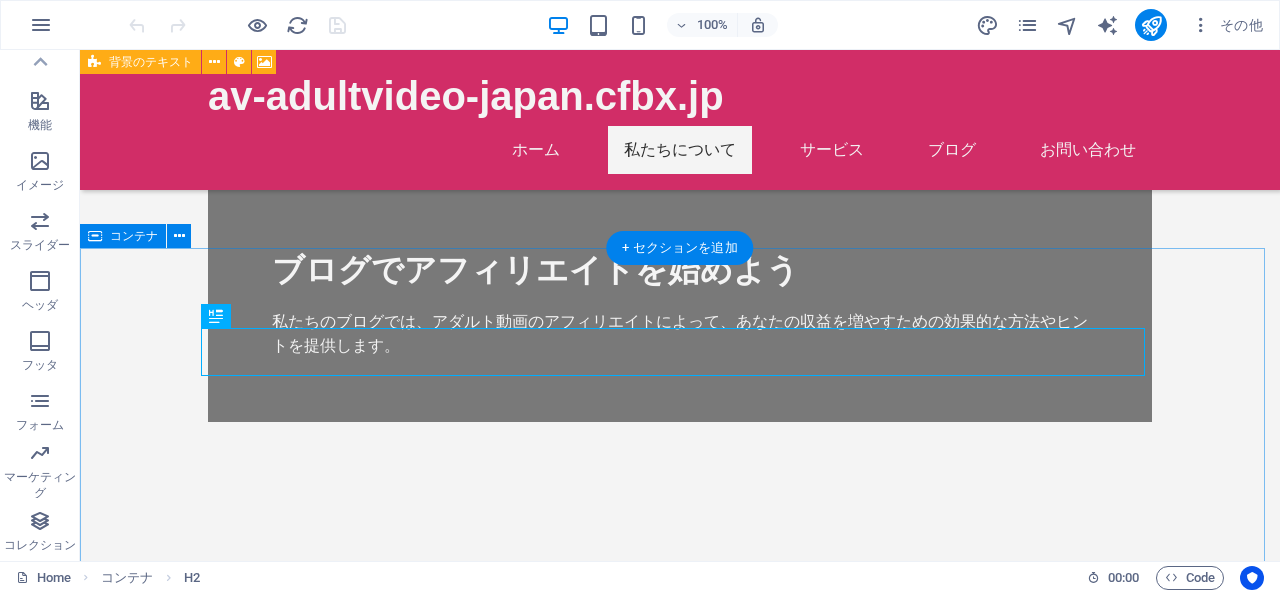 click on "私たちのサービス アフィリエイトリンクの提供 効果的なアフィリエイトリンクを提供し、あなたのブログに最適化された利益を生む方法を提案します。 収益化のためのコンサルティング 専門家による収益化戦略のコンサルティングを行います。個別のニーズに応じたアドバイスが可能です。 SEO対策サポート ブログのSEO対策をサポートし、検索順位を向上させる方法を学べます。 マーケティング戦略 効果的なマーケティング戦略を通じて、アフィリエイト収入を最大化します。 専用ウェビナー 収益化に役立つ専門知識を学べるウェビナーを定期的に開催します。 継続的なサポート アフィリエイト運営において常にサポートを提供し、あなたの成功に寄与します。" at bounding box center (680, 1682) 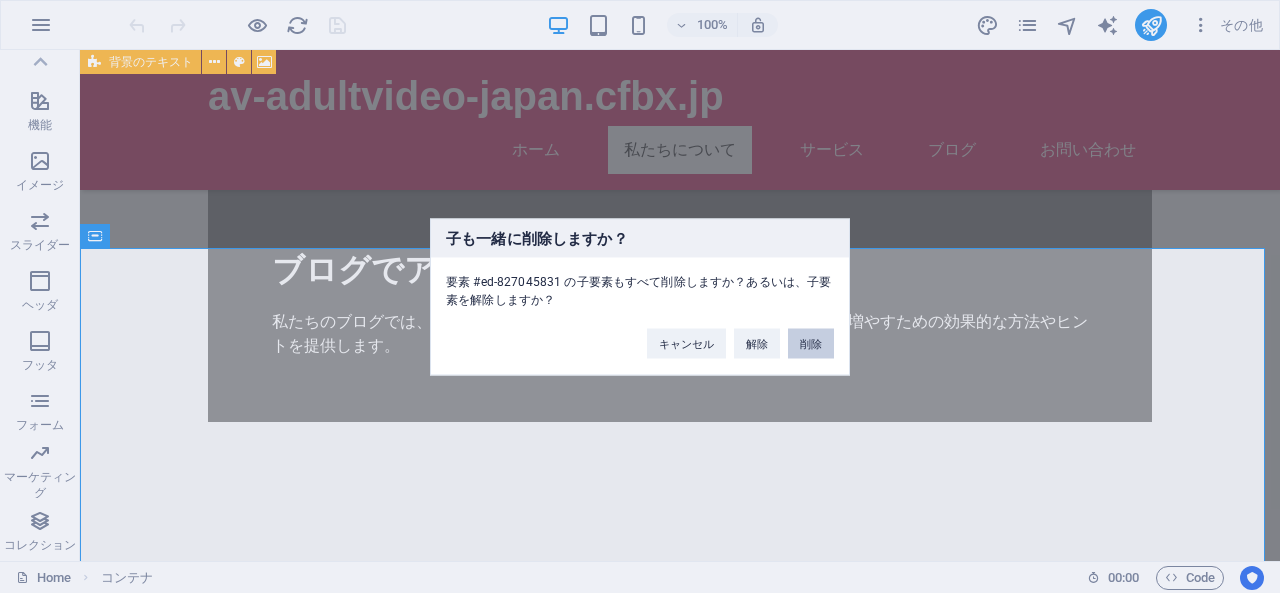 type 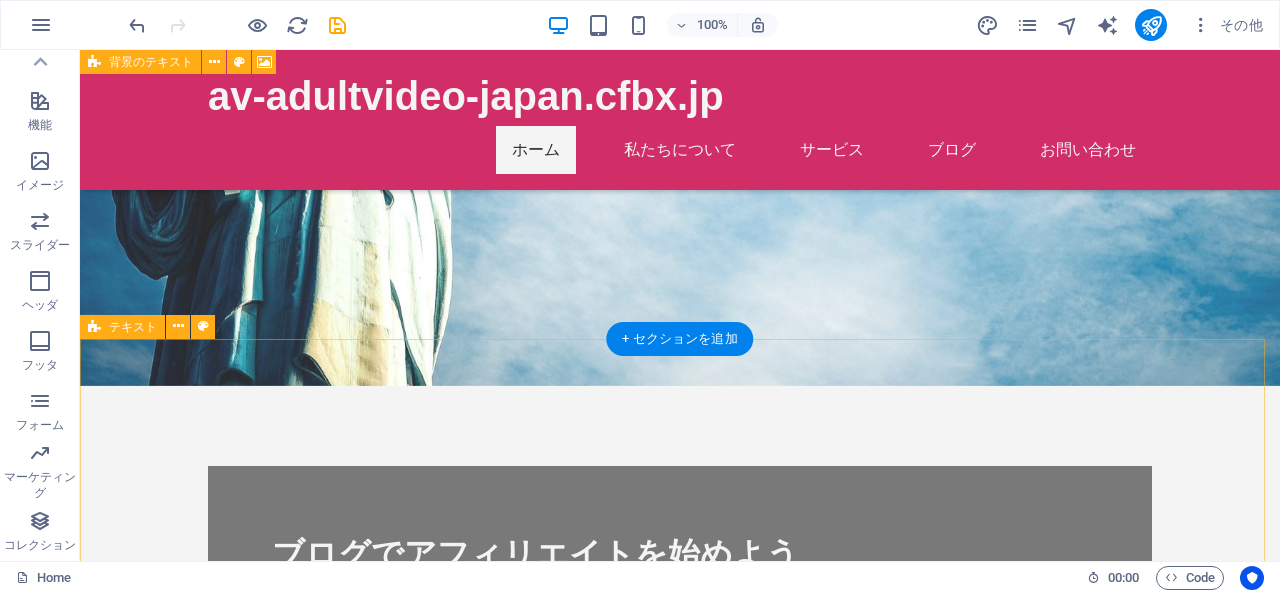 scroll, scrollTop: 0, scrollLeft: 0, axis: both 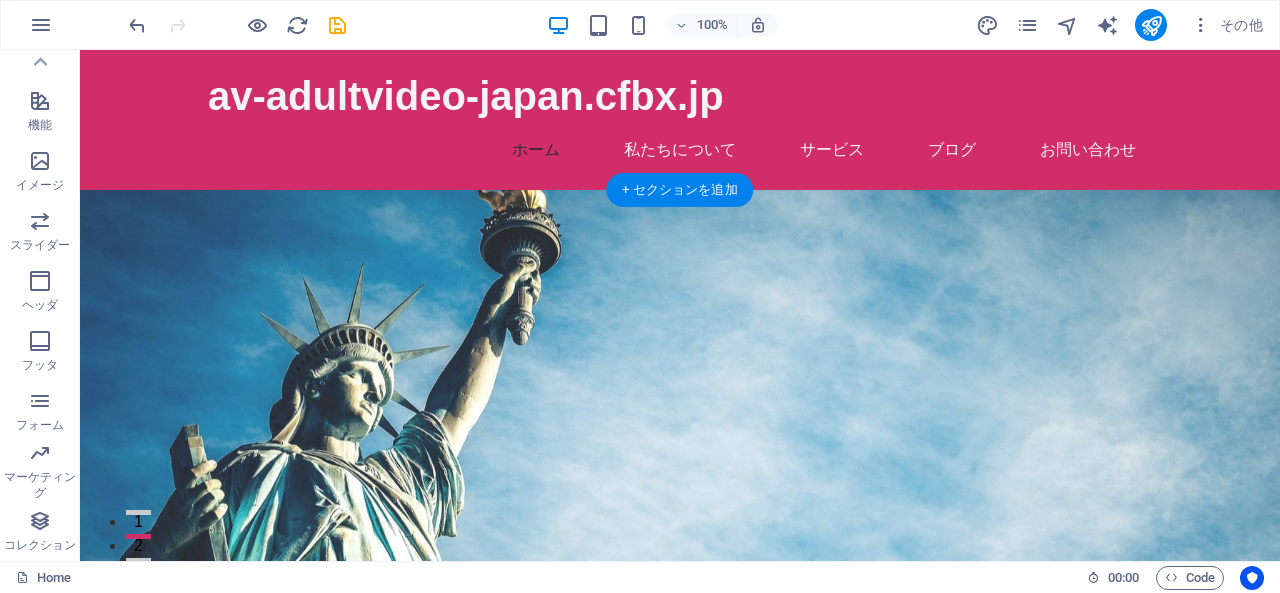 click at bounding box center (680, 496) 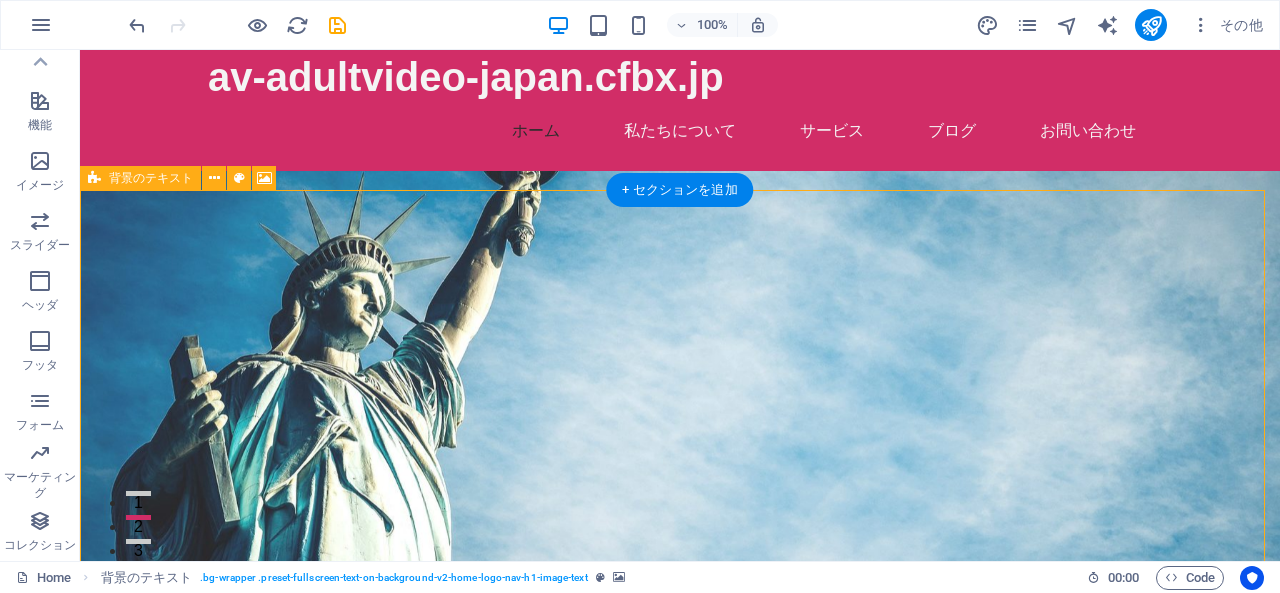 scroll, scrollTop: 0, scrollLeft: 0, axis: both 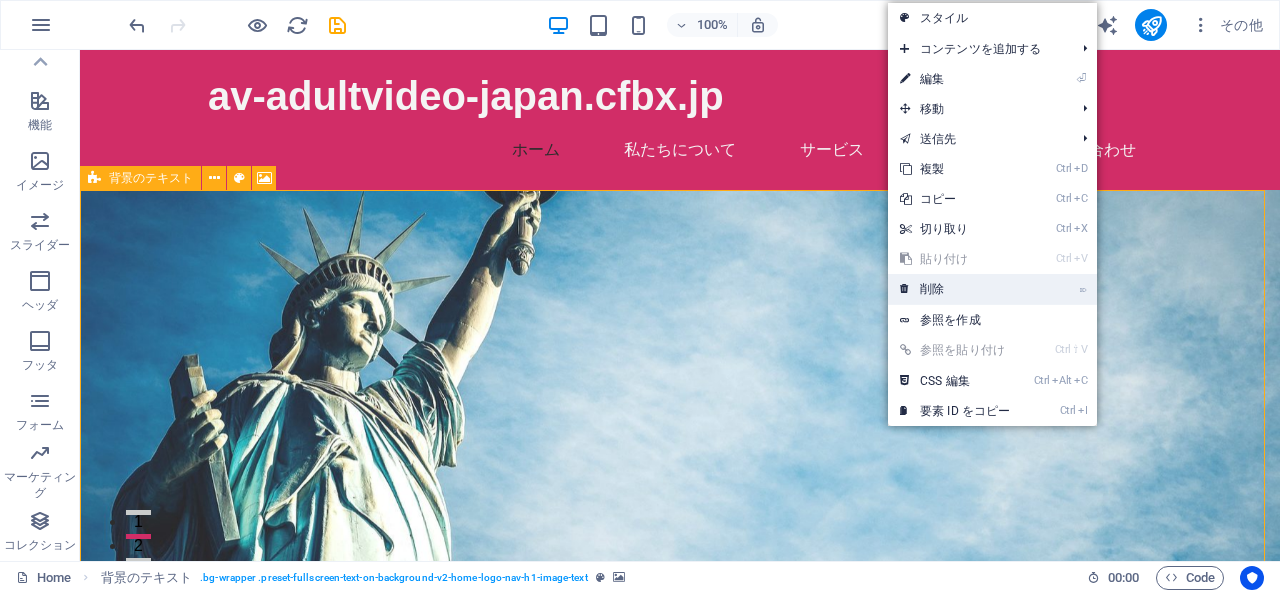 click on "⌦  削除" at bounding box center [955, 289] 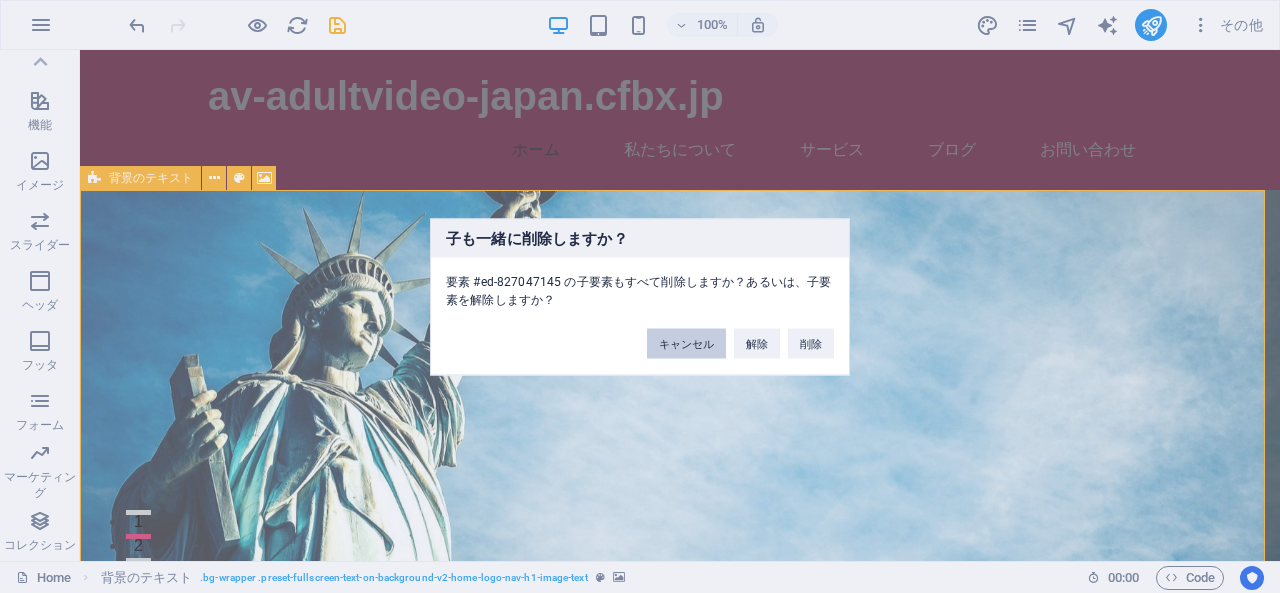 click on "キャンセル" at bounding box center (686, 343) 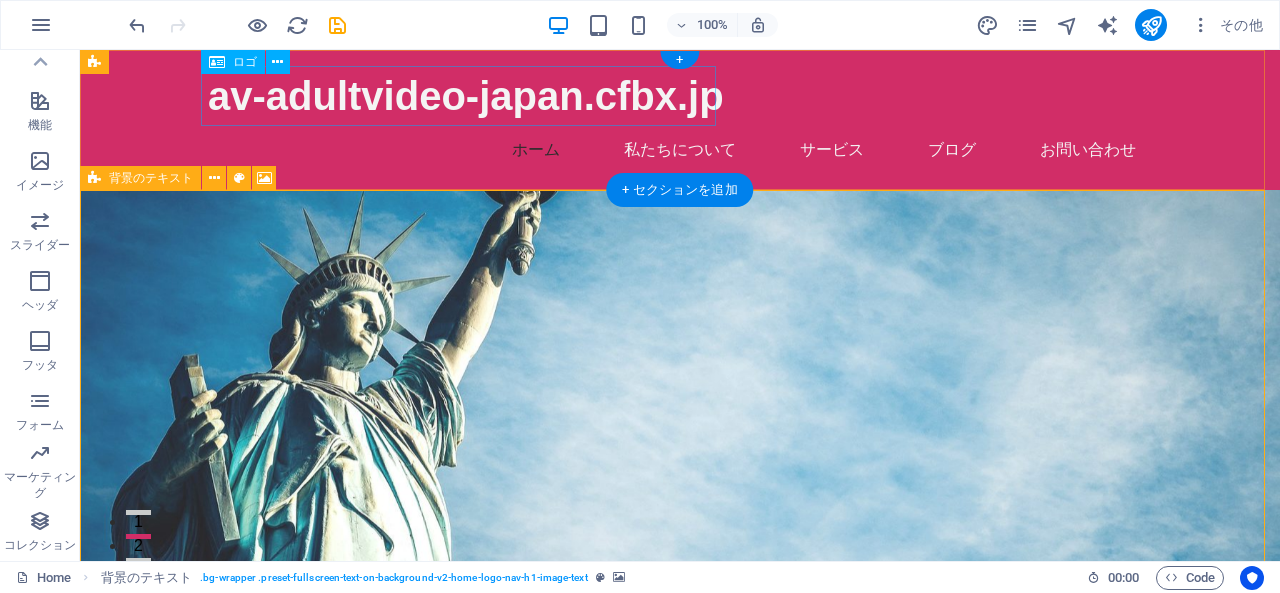 click on "av-adultvideo-japan.cfbx.jp" at bounding box center (680, 96) 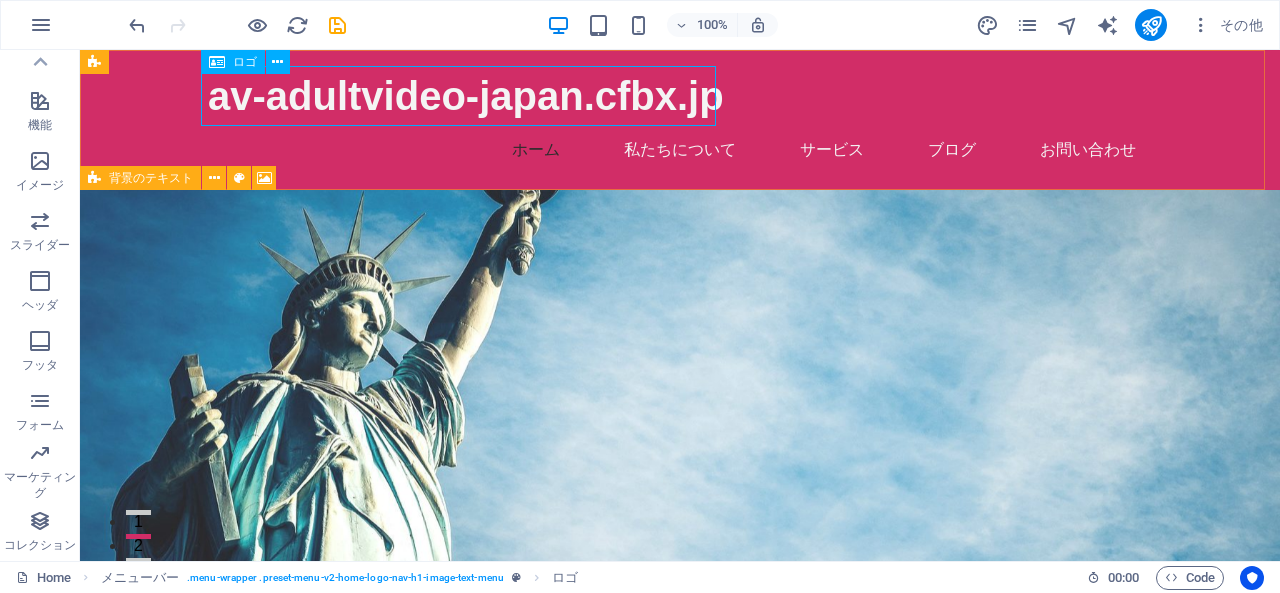 click on "ロゴ" at bounding box center [245, 62] 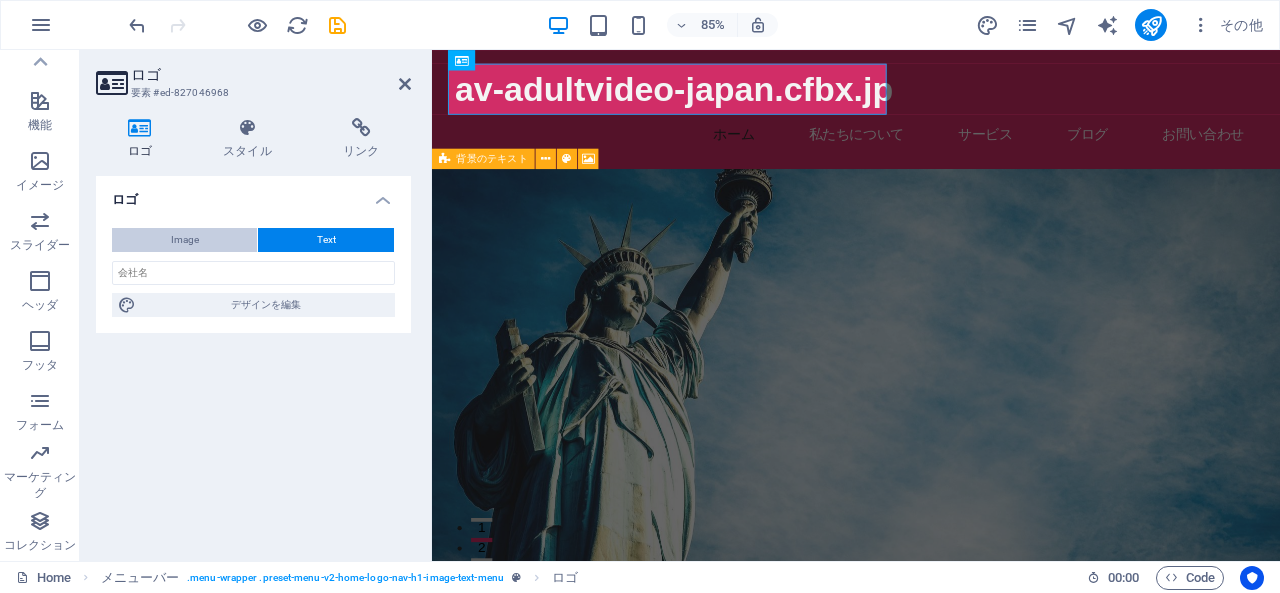 click on "Image" at bounding box center (184, 240) 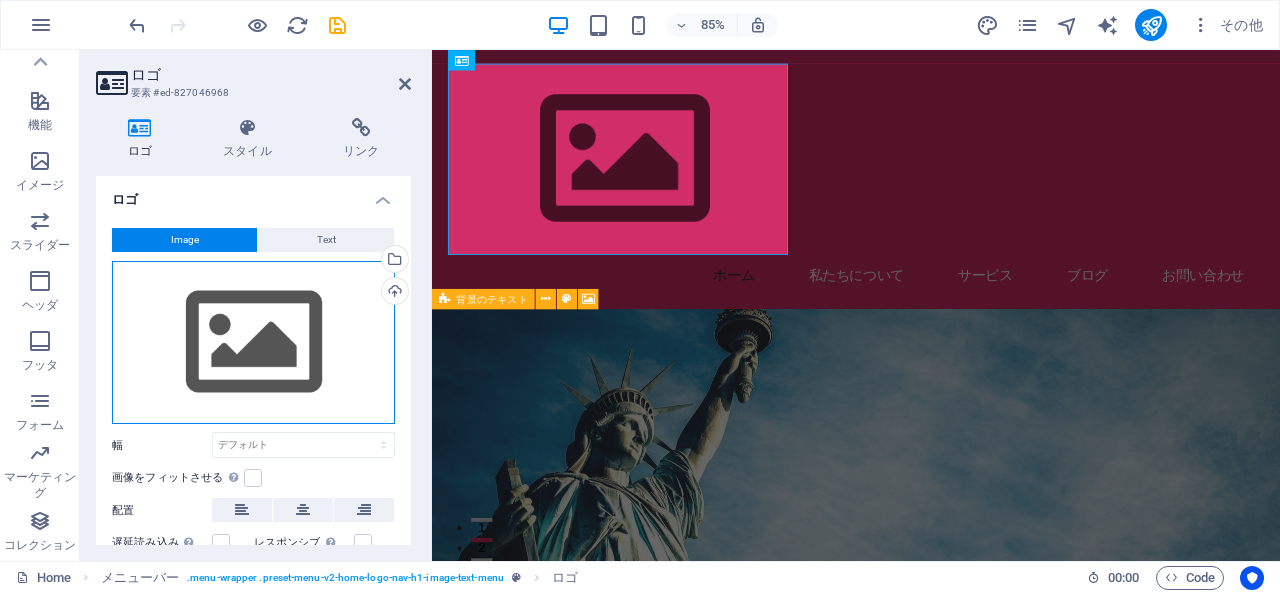 click on "ここにファイルをドラッグするか、クリックしてファイルを選択するか、 ［ファイル］または無料のストック写真・動画からファイルを選択 してください。" at bounding box center (253, 343) 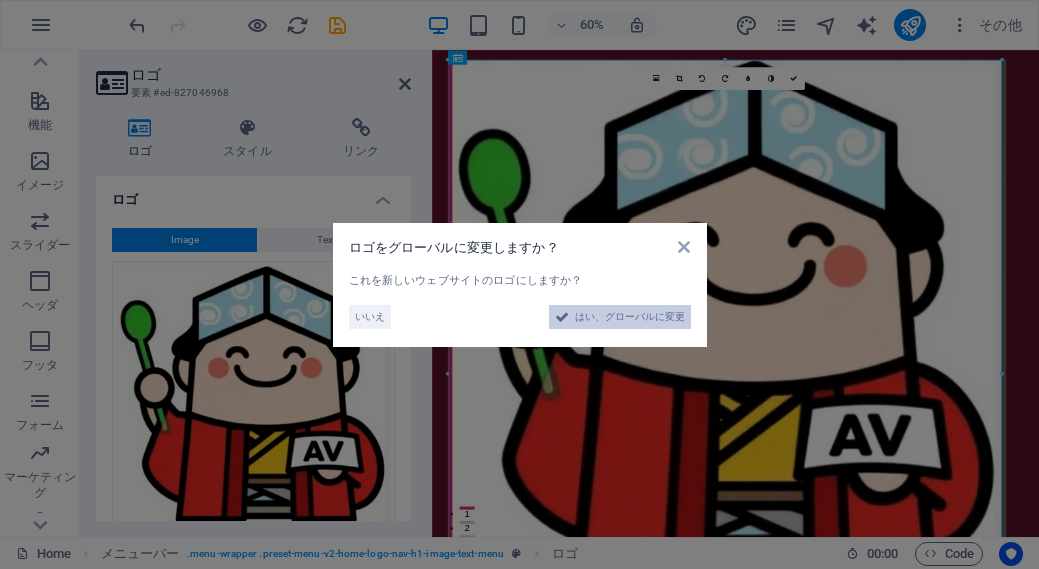 click on "はい、グローバルに変更" at bounding box center [630, 317] 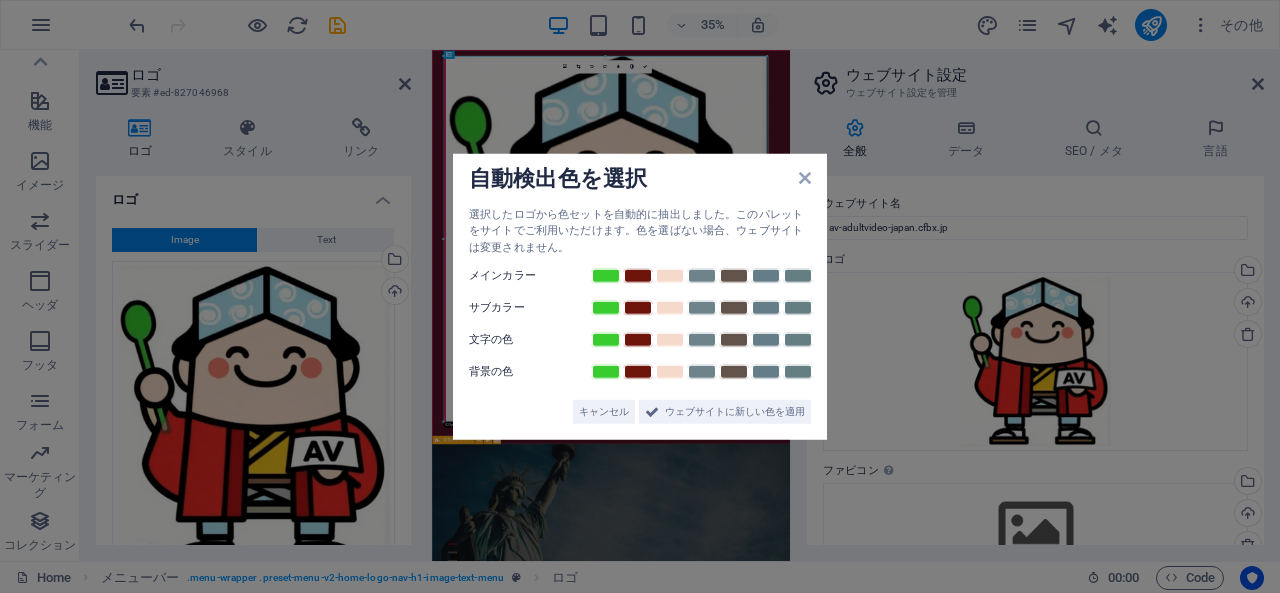 click on "自動検出色を選択 選択したロゴから色セットを自動的に抽出しました。このパレットをサイトでご利用いただけます。色を選ばない場合、ウェブサイトは変更されません。  メインカラー サブカラー 文字の色 背景の色 キャンセル ウェブサイトに新しい色を適用" at bounding box center (640, 296) 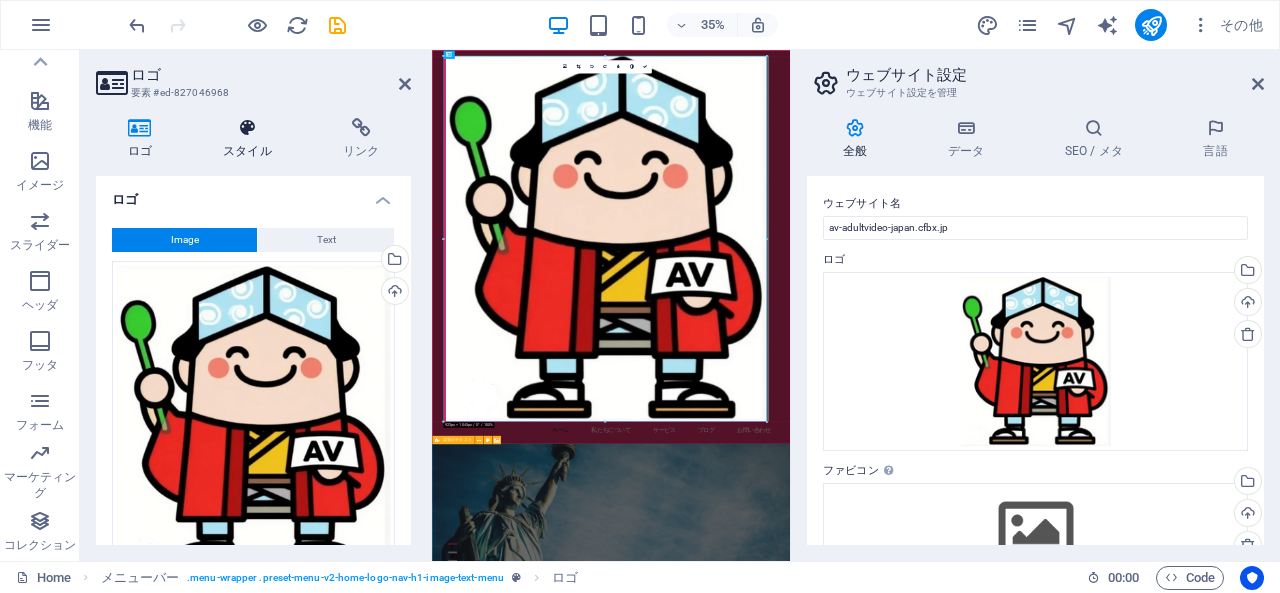 click at bounding box center [248, 128] 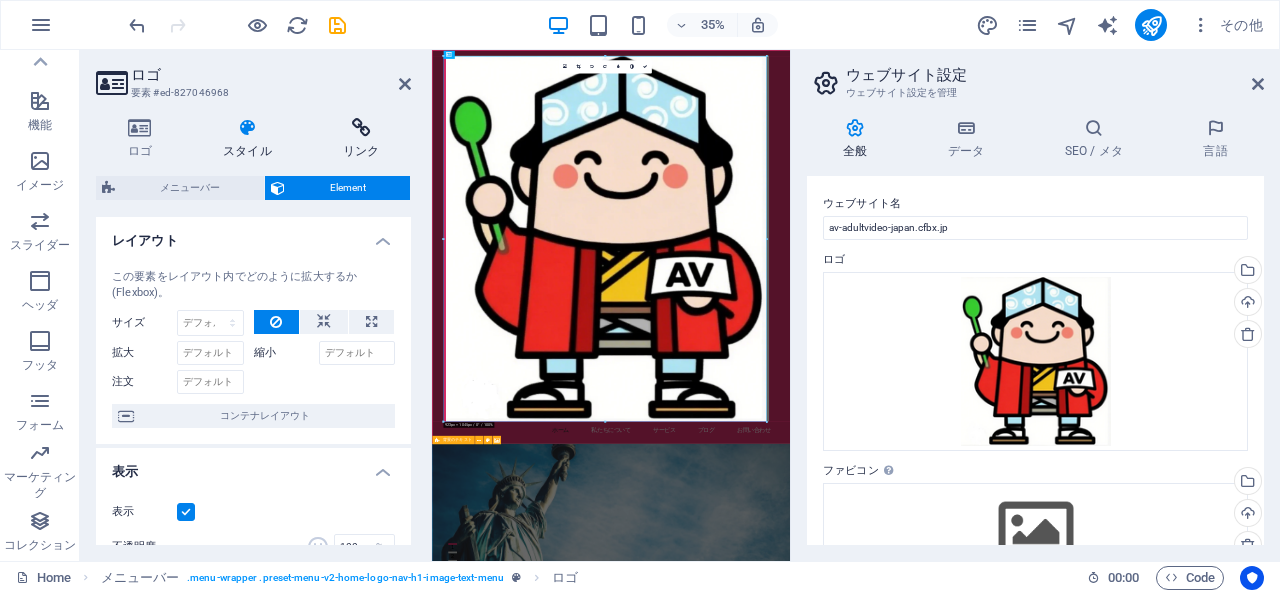 click at bounding box center [361, 128] 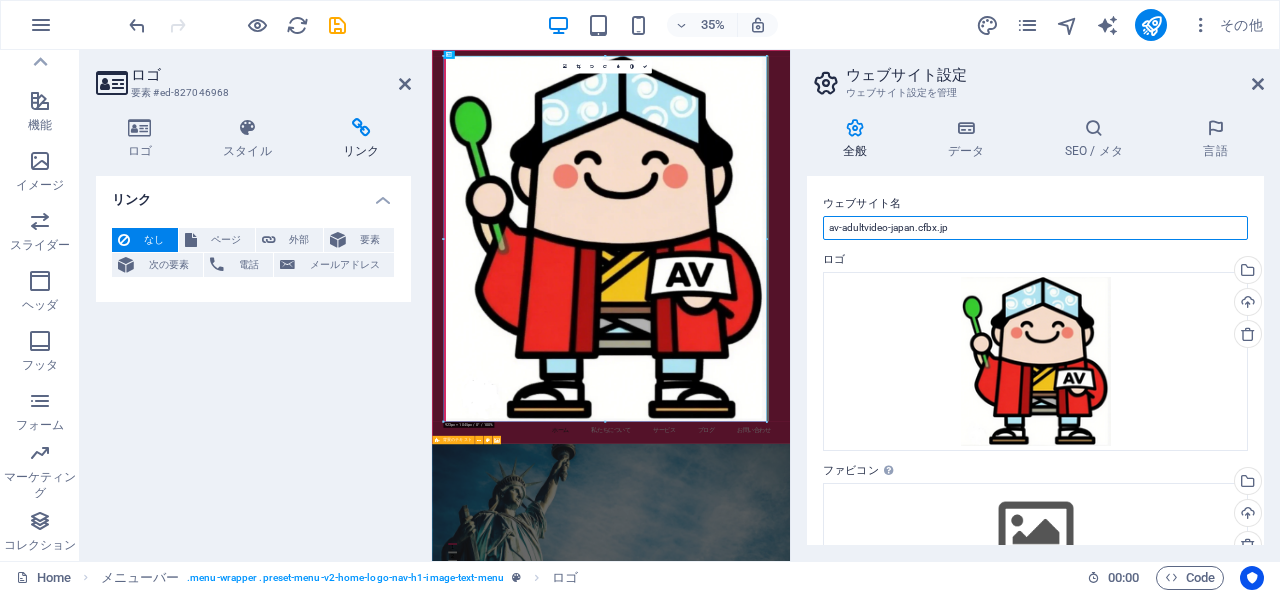 click on "av-adultvideo-japan.cfbx.jp" at bounding box center (1035, 228) 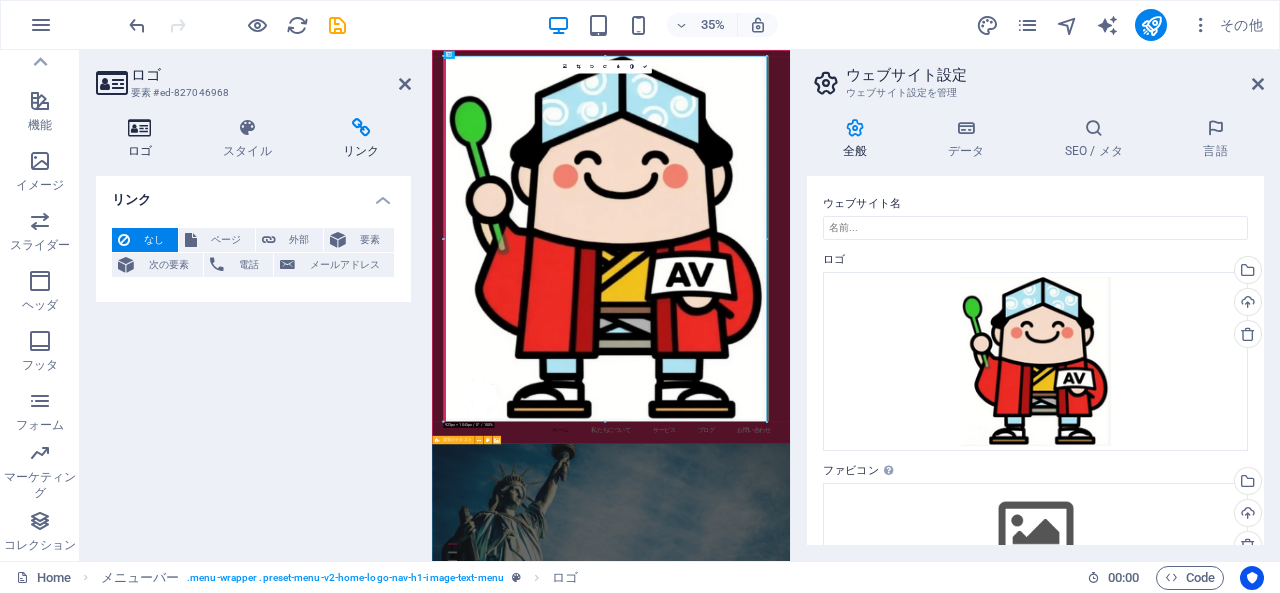 click at bounding box center (140, 128) 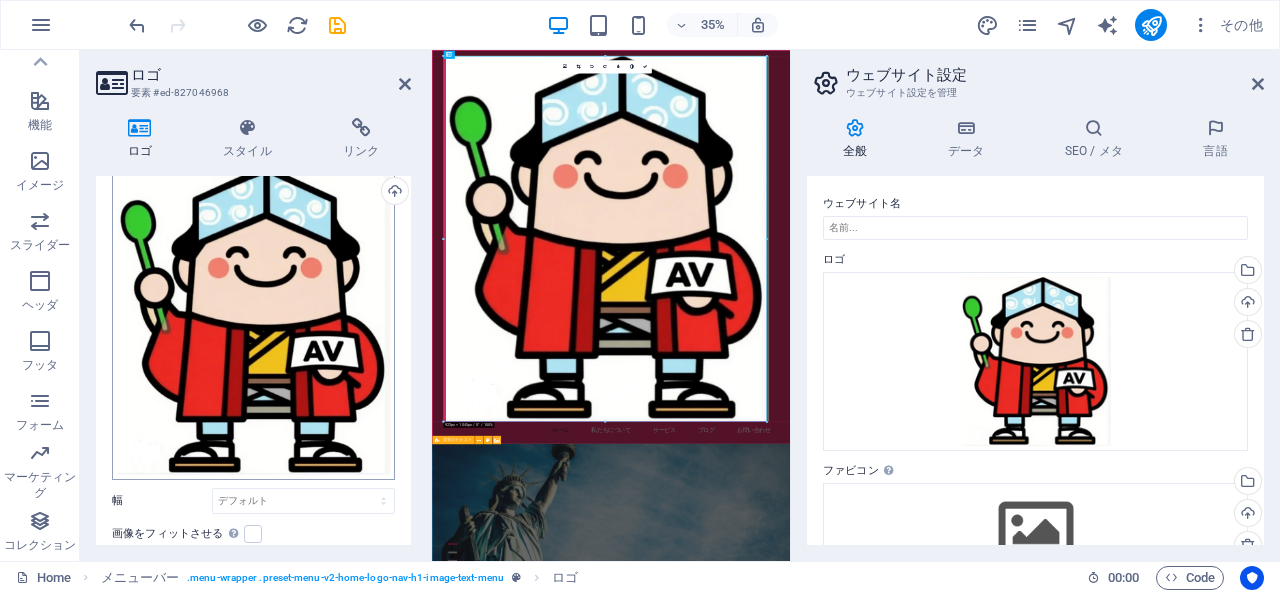 scroll, scrollTop: 289, scrollLeft: 0, axis: vertical 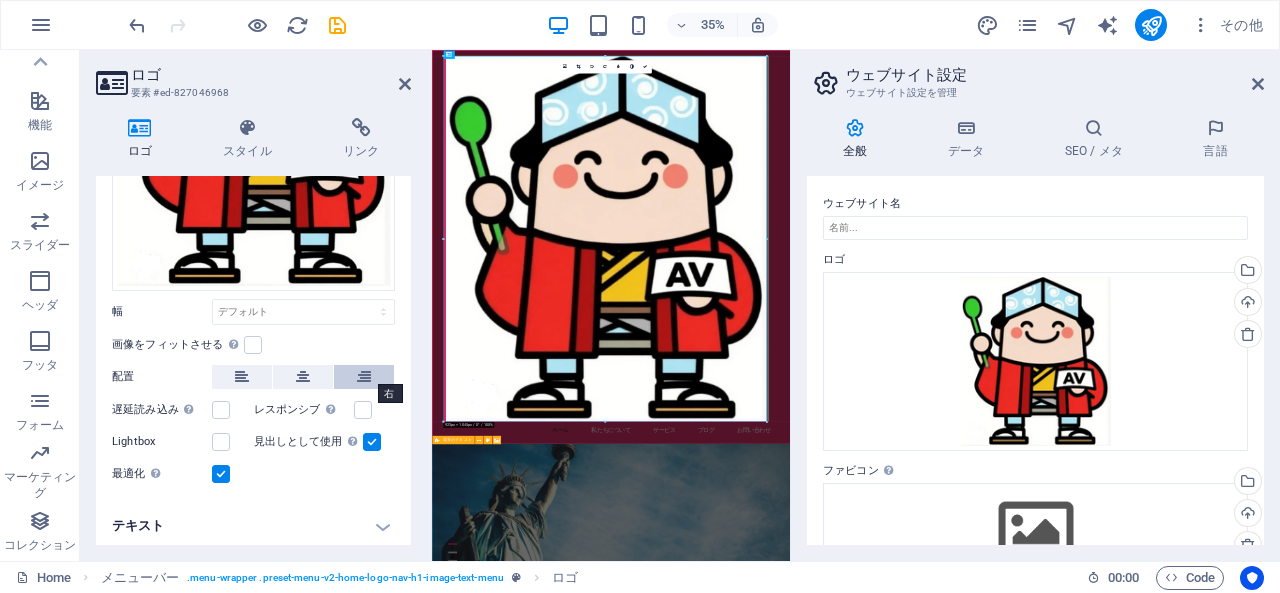 click at bounding box center (364, 377) 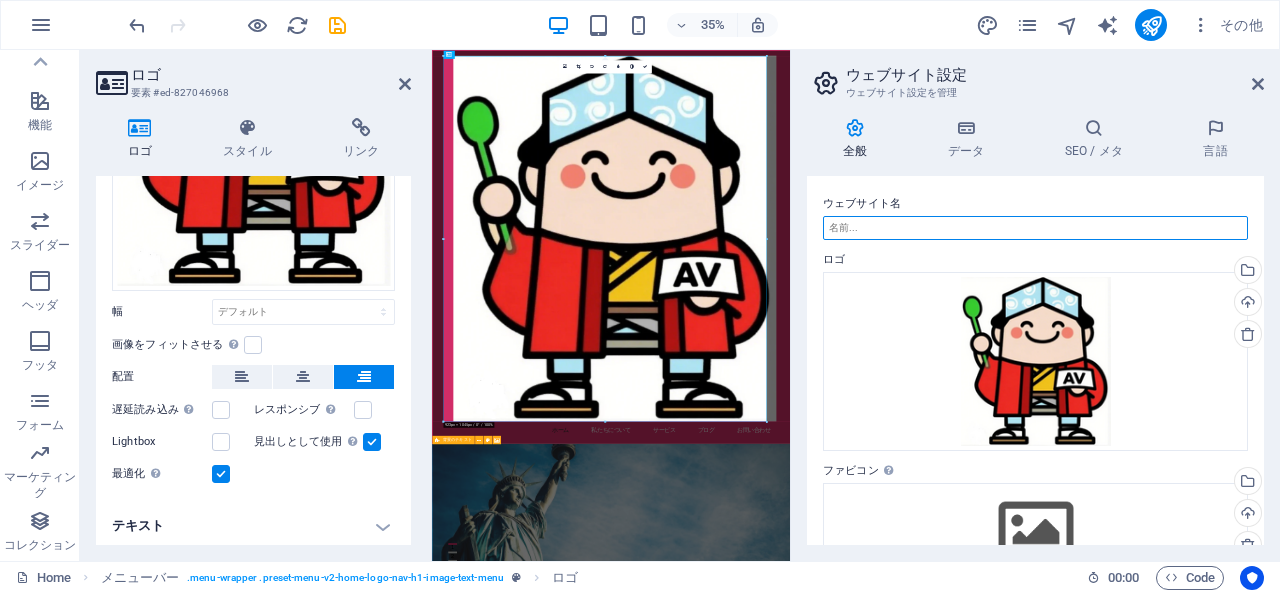 click on "ウェブサイト名" at bounding box center (1035, 228) 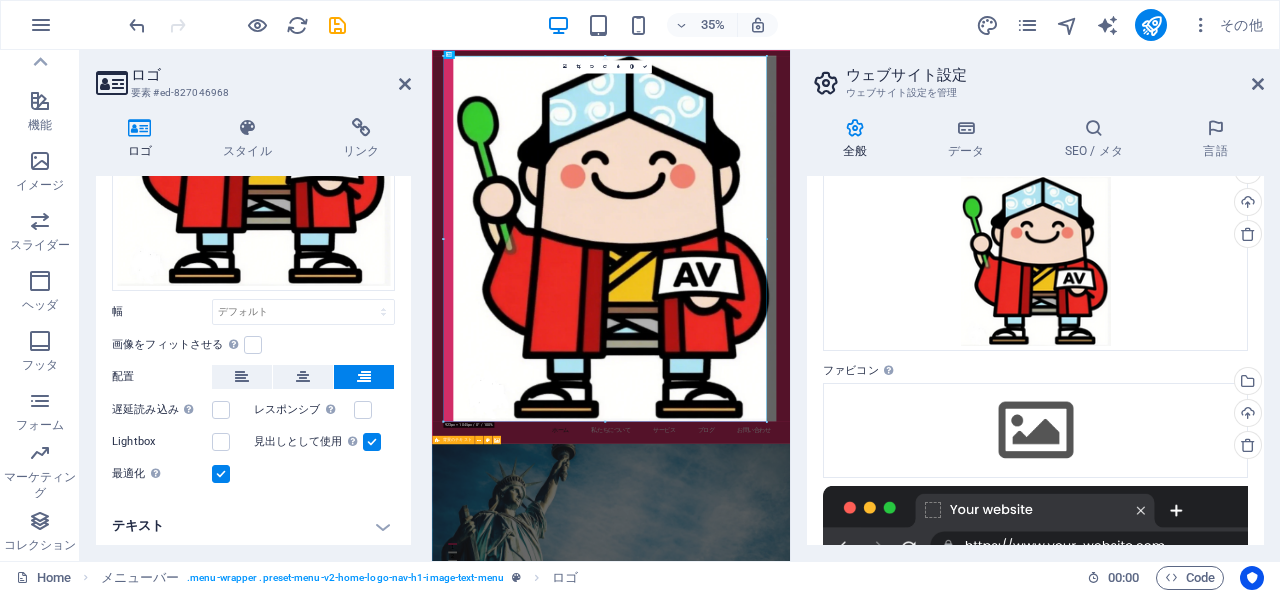scroll, scrollTop: 200, scrollLeft: 0, axis: vertical 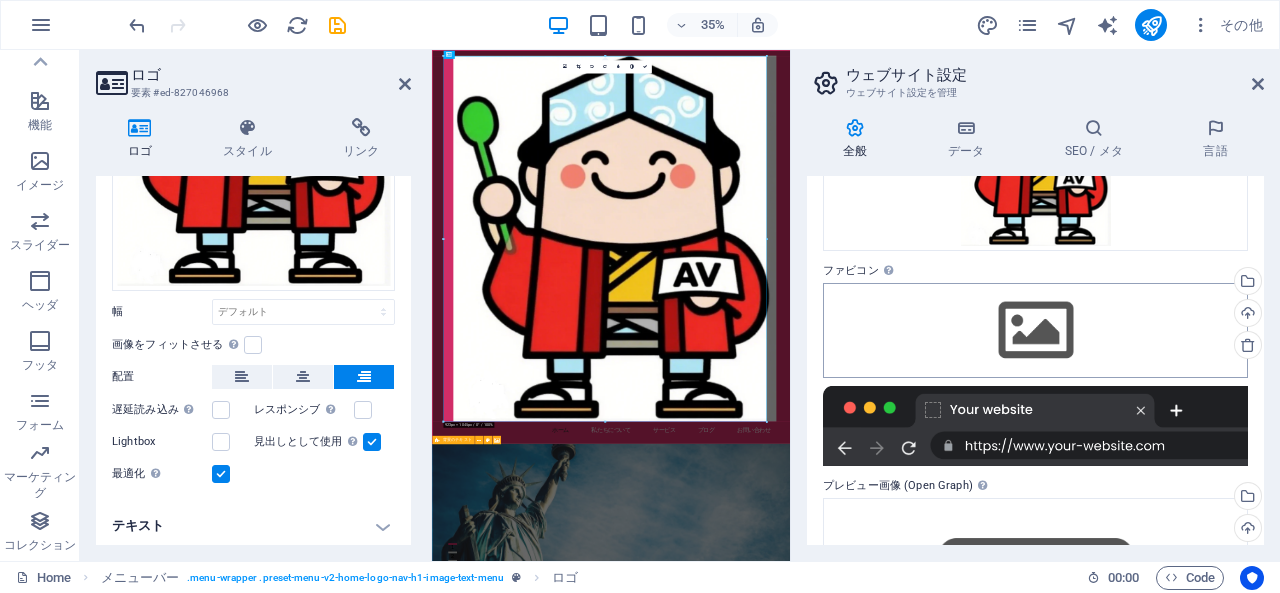 type on "Adult Video Japan" 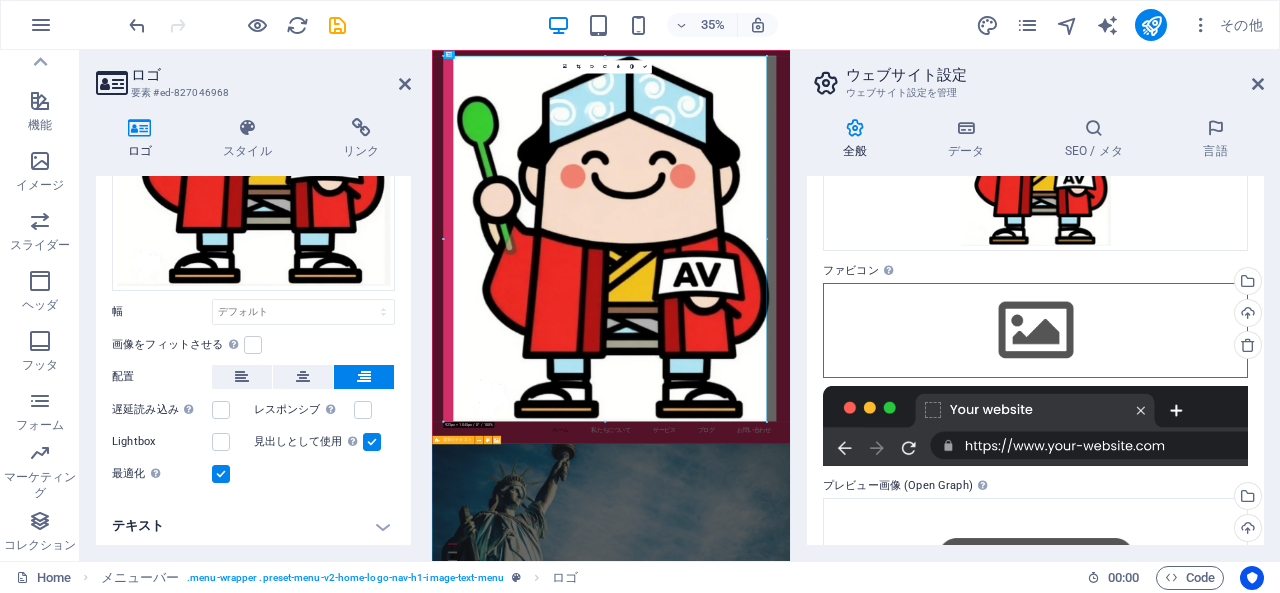 click on "ここにファイルをドラッグするか、クリックしてファイルを選択するか、 ［ファイル］または無料のストック写真・動画からファイルを選択 してください。" at bounding box center [1035, 330] 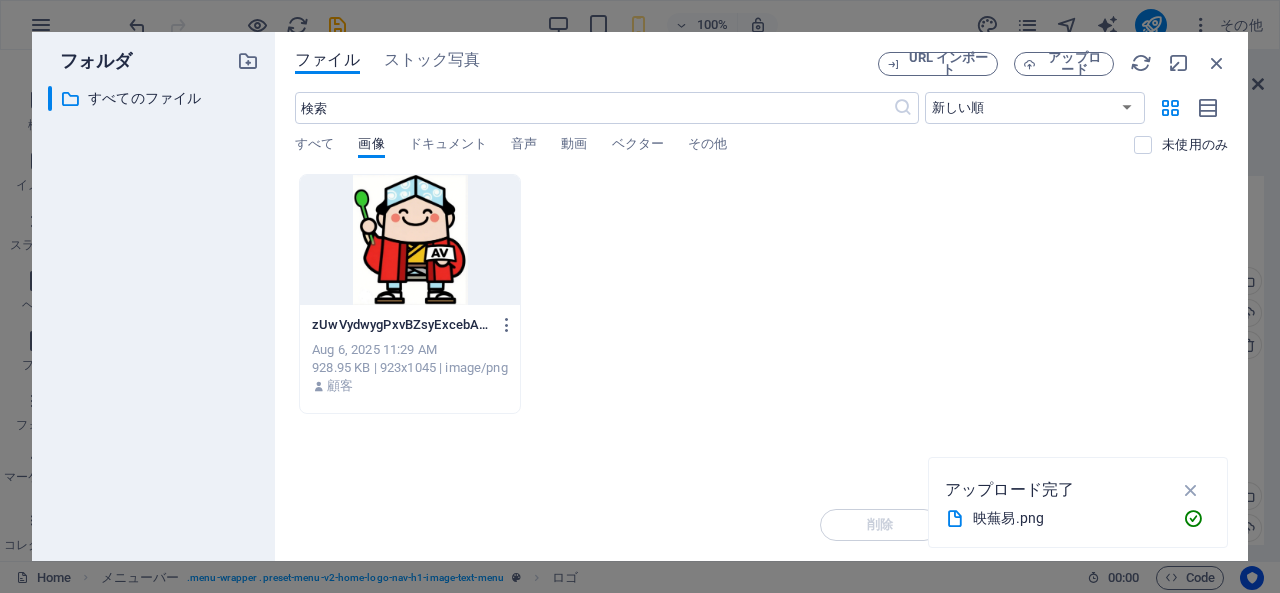 click on "ここにファイルをドロップすると、すぐにアップロードされます zUwVydwygPxvBZsyExcebA.png zUwVydwygPxvBZsyExcebA.png [DATE] [TIME] 928.95 KB | 923x1045 | image/png 顧客" at bounding box center (761, 331) 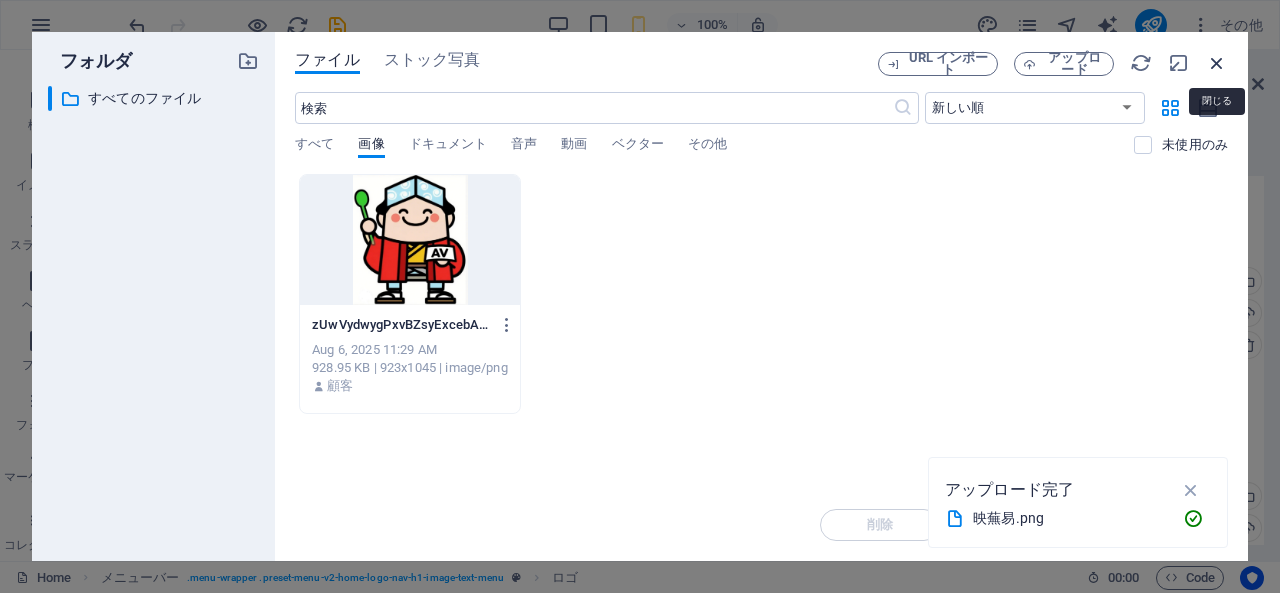 click at bounding box center (1217, 63) 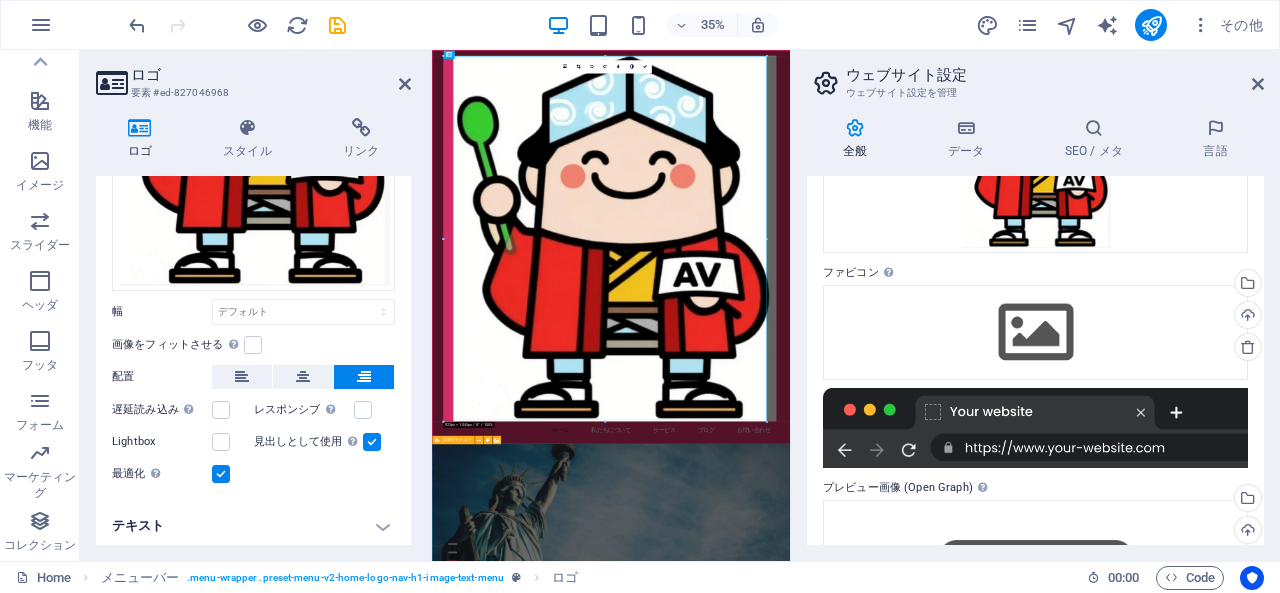 scroll, scrollTop: 0, scrollLeft: 0, axis: both 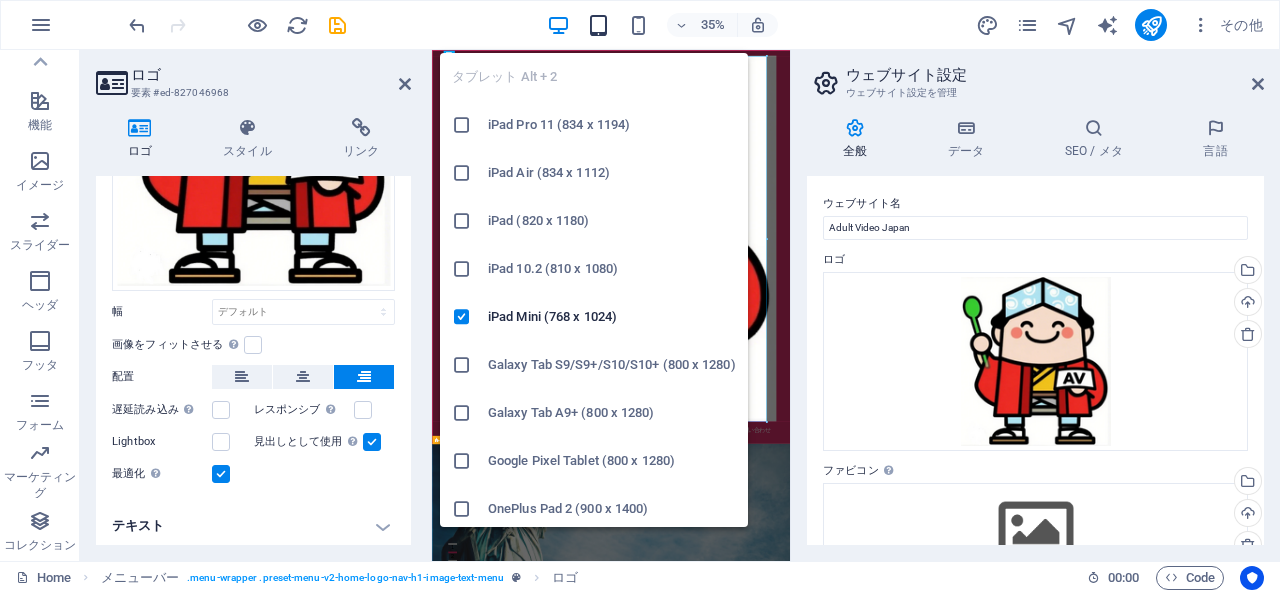 click at bounding box center (598, 25) 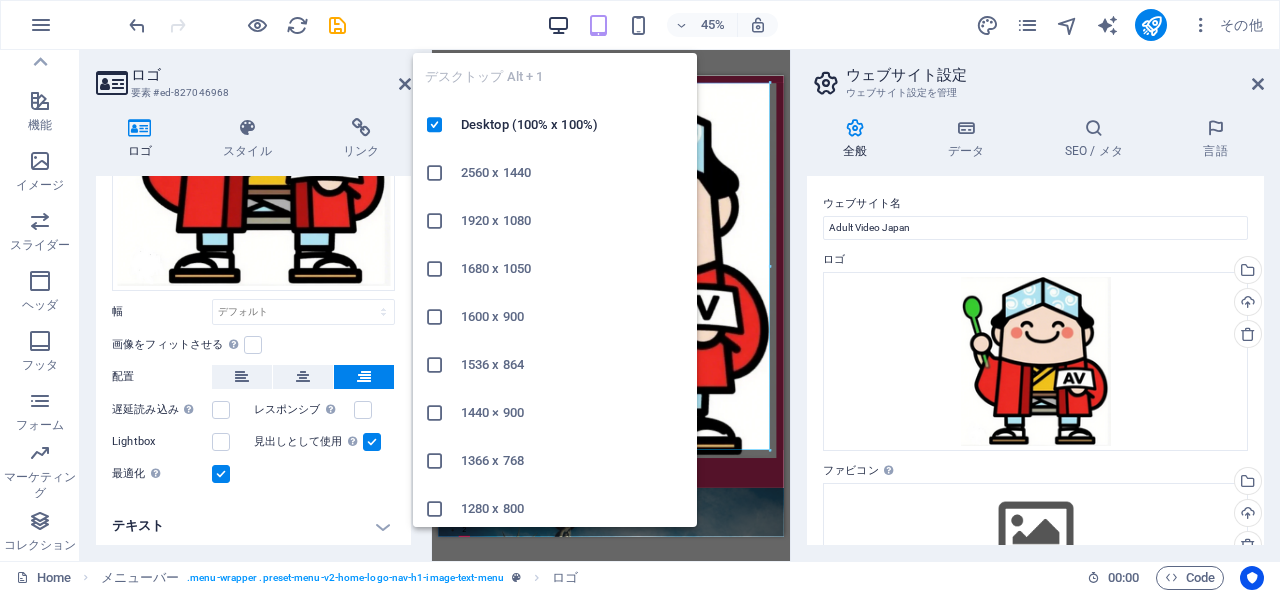 click at bounding box center [558, 25] 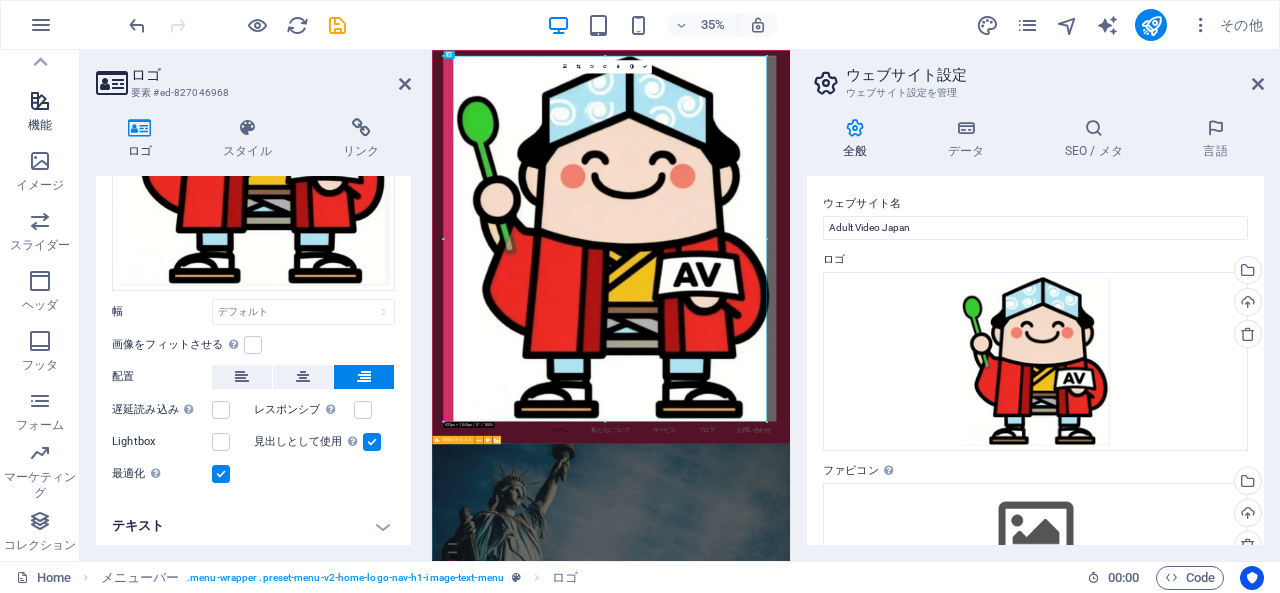 click at bounding box center (40, 101) 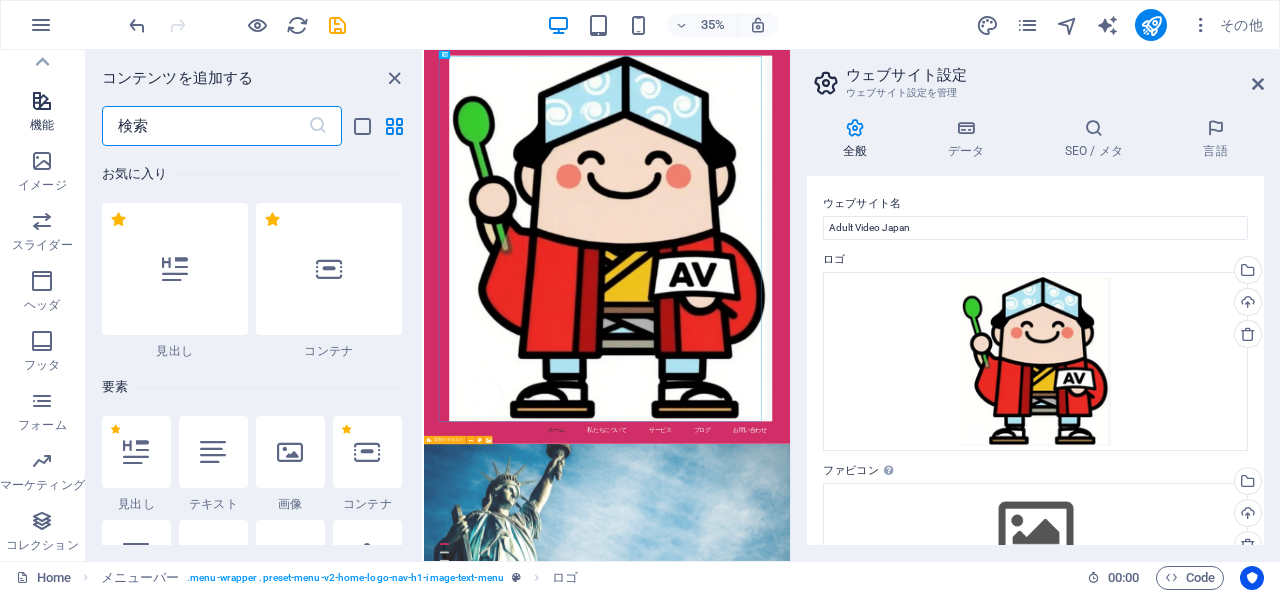 scroll, scrollTop: 7795, scrollLeft: 0, axis: vertical 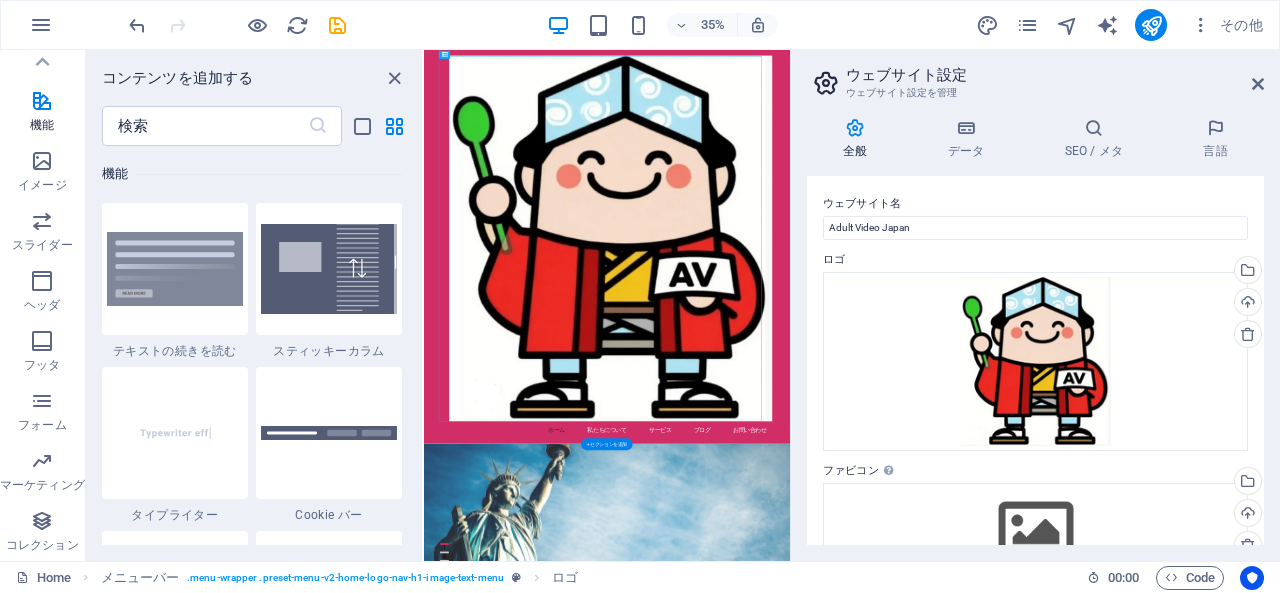 click at bounding box center [947, 1411] 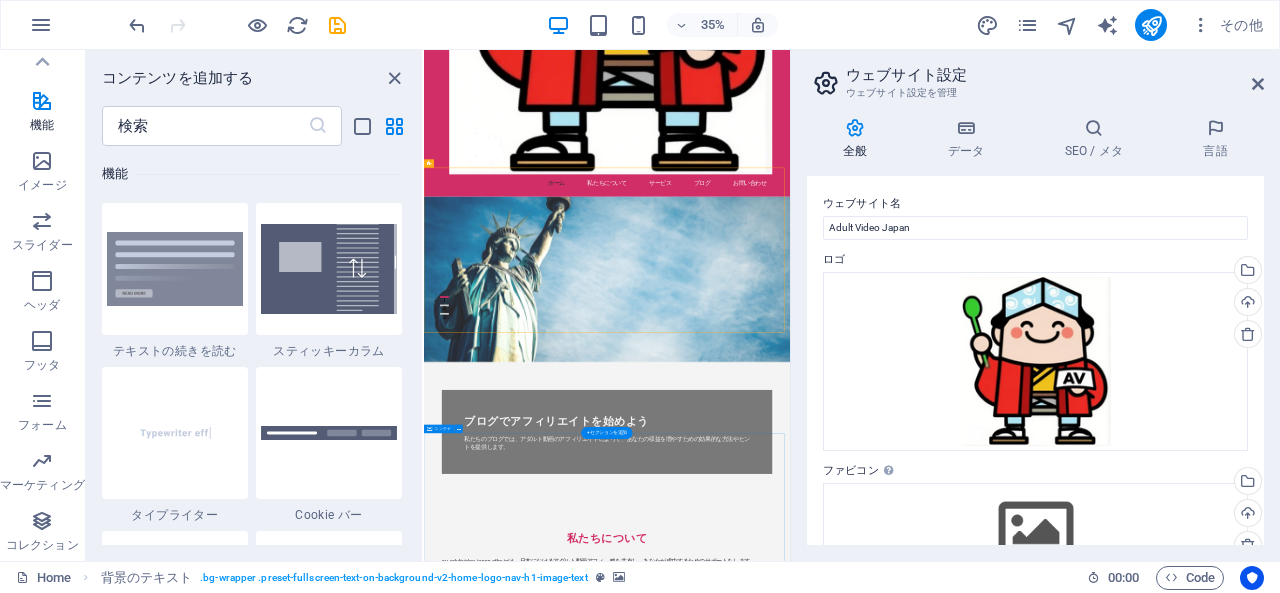 scroll, scrollTop: 700, scrollLeft: 0, axis: vertical 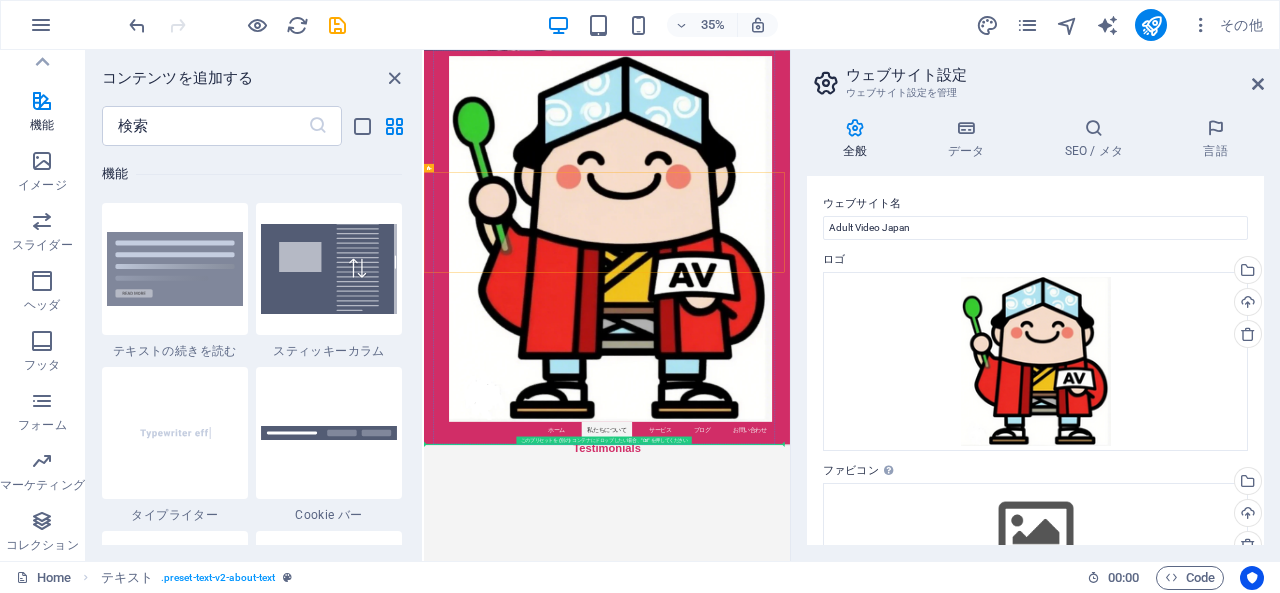 drag, startPoint x: 1135, startPoint y: 997, endPoint x: 1253, endPoint y: 817, distance: 215.2301 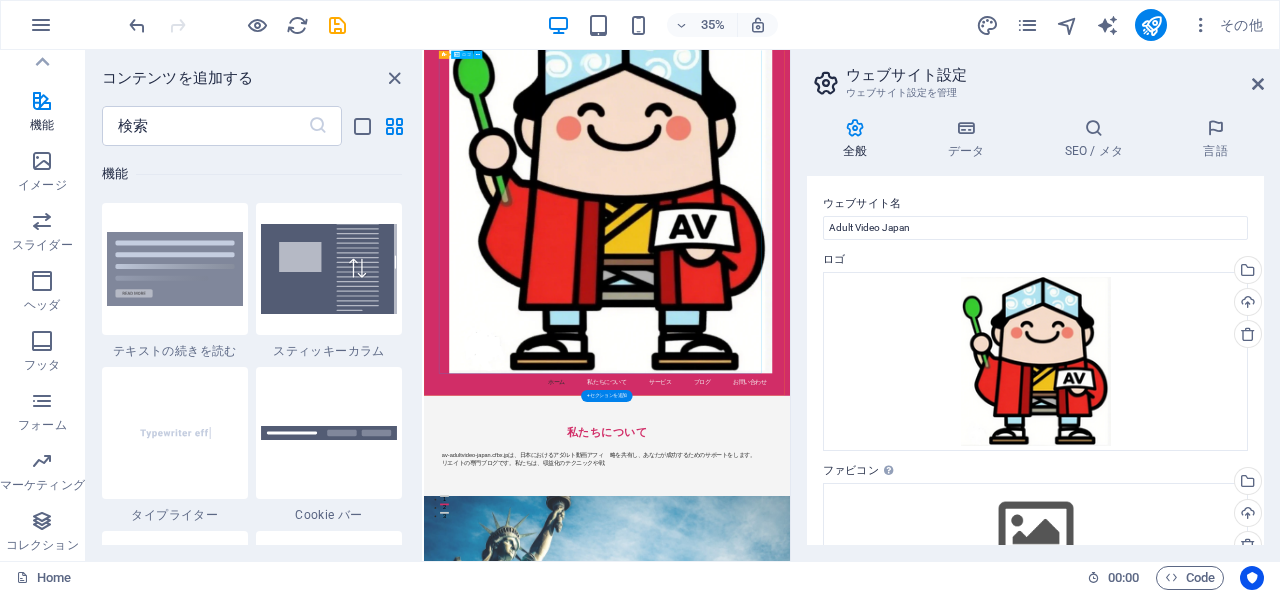 scroll, scrollTop: 0, scrollLeft: 0, axis: both 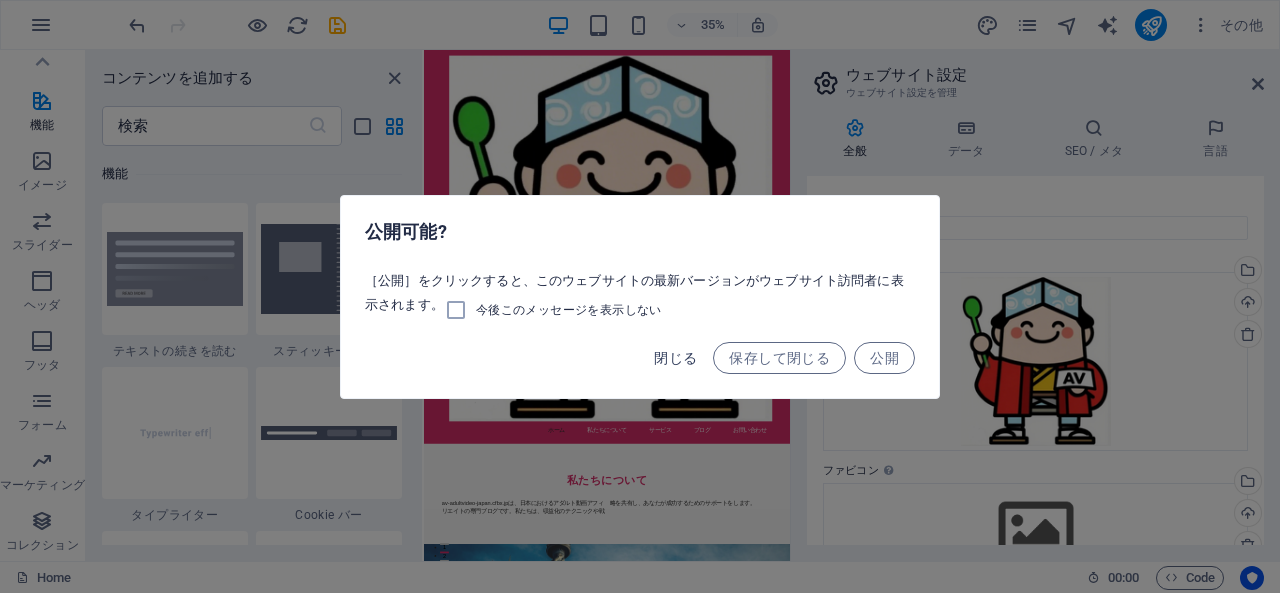click on "閉じる" at bounding box center [675, 358] 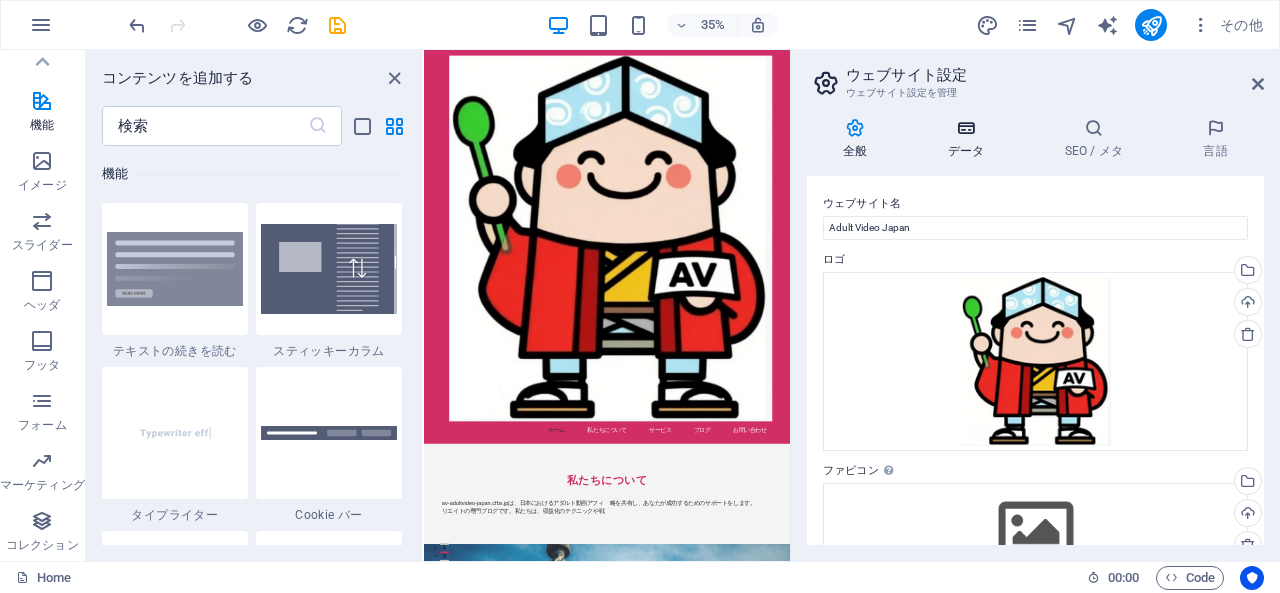 click at bounding box center (966, 128) 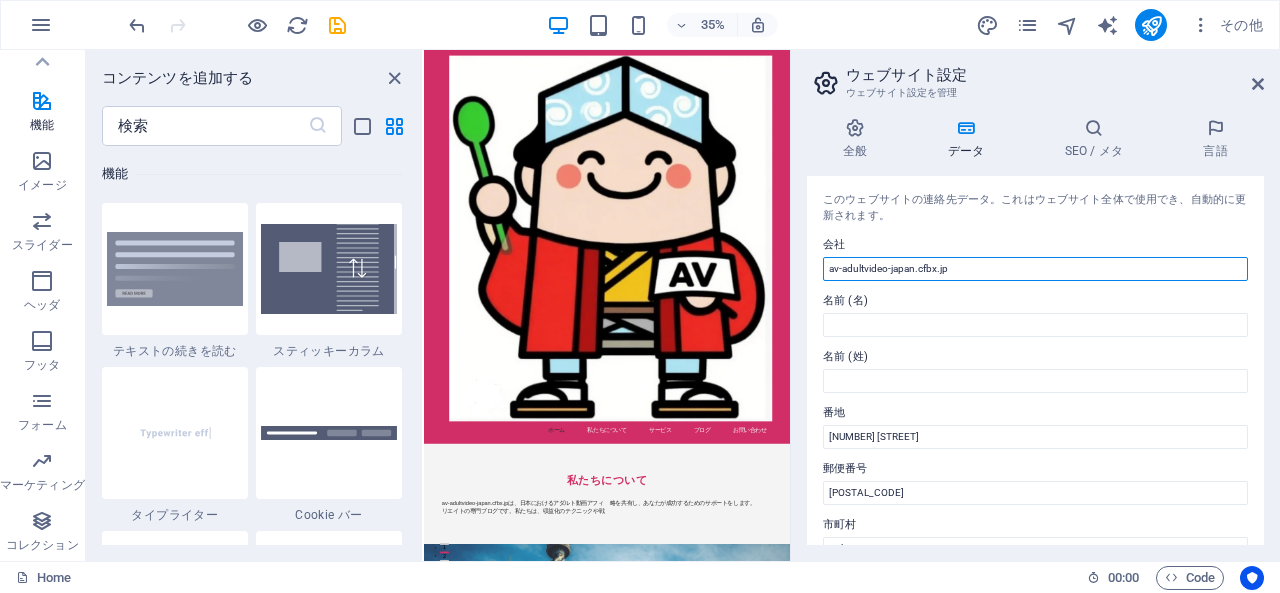 drag, startPoint x: 966, startPoint y: 268, endPoint x: 915, endPoint y: 268, distance: 51 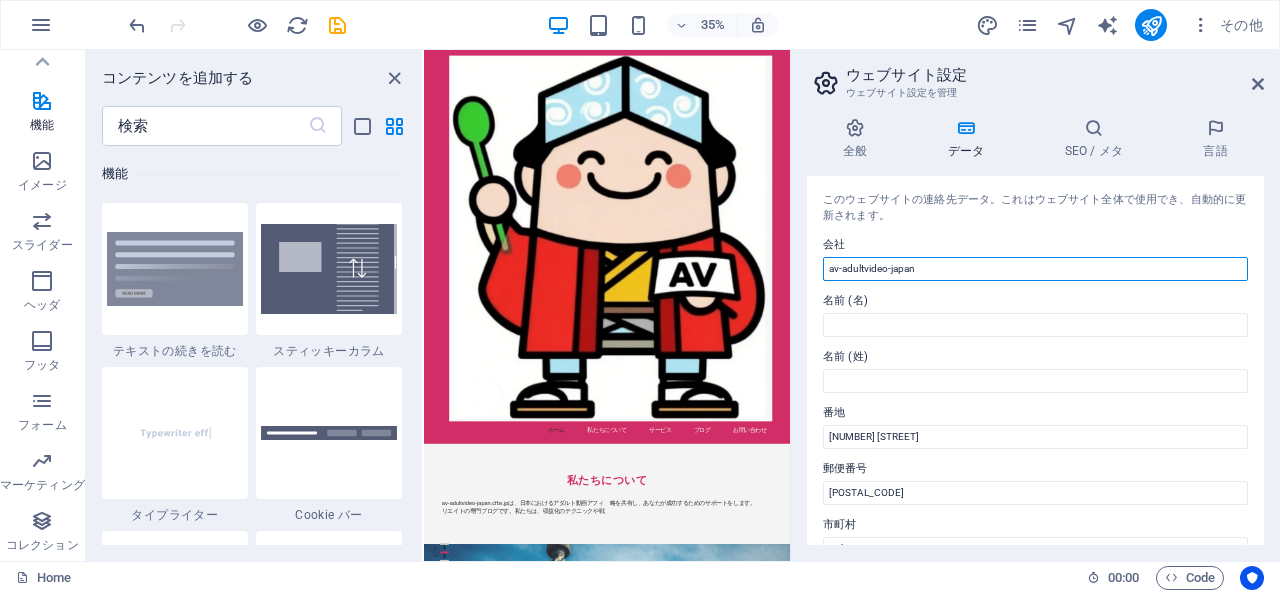 drag, startPoint x: 844, startPoint y: 268, endPoint x: 817, endPoint y: 270, distance: 27.073973 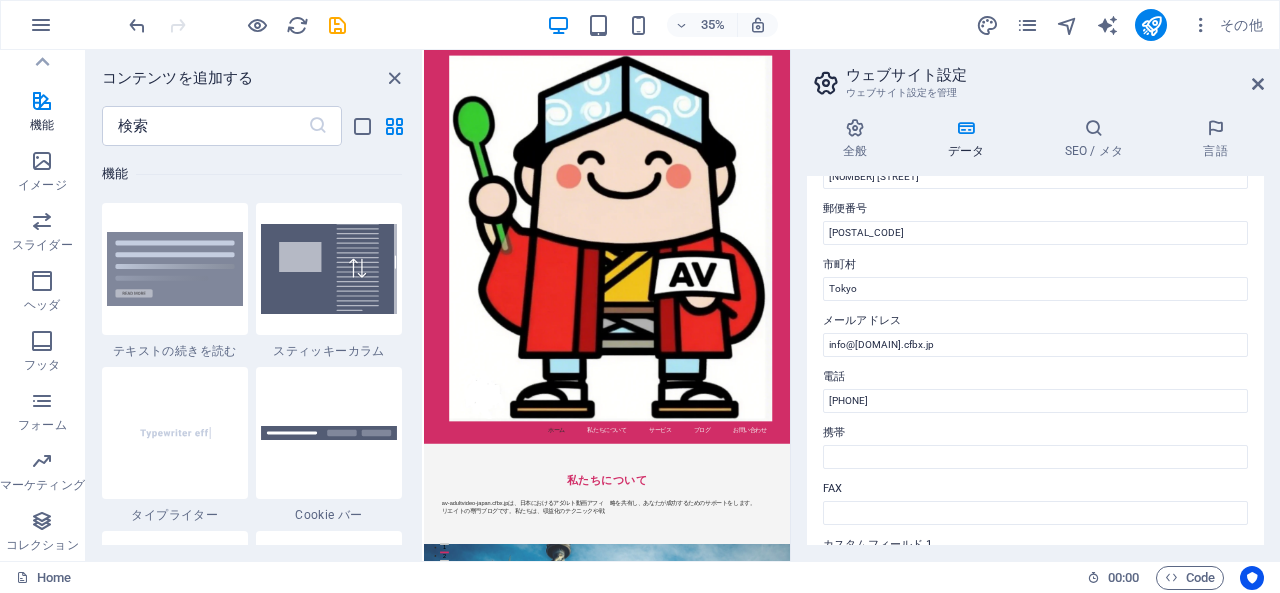 scroll, scrollTop: 300, scrollLeft: 0, axis: vertical 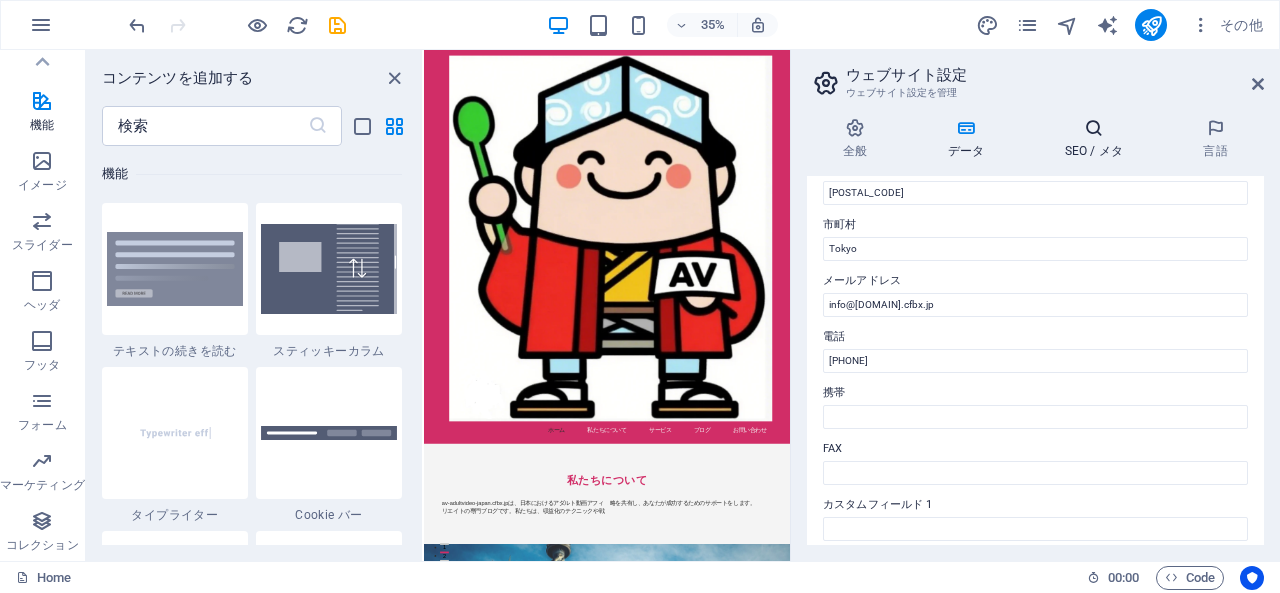 type on "adultvideo-japan" 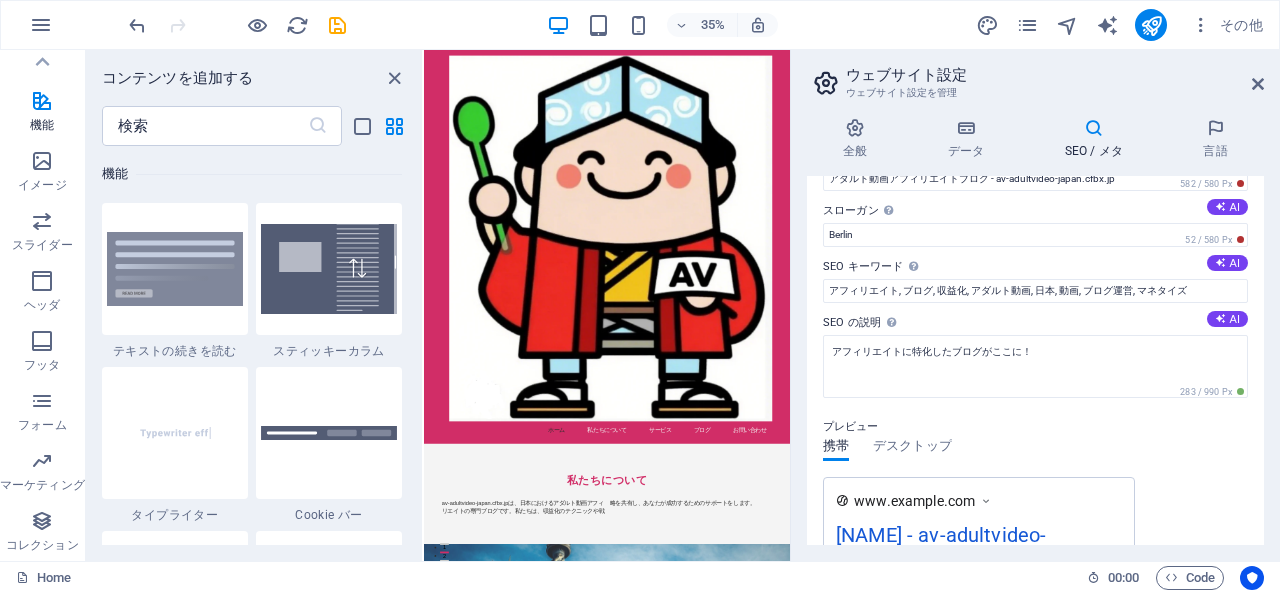 scroll, scrollTop: 0, scrollLeft: 0, axis: both 